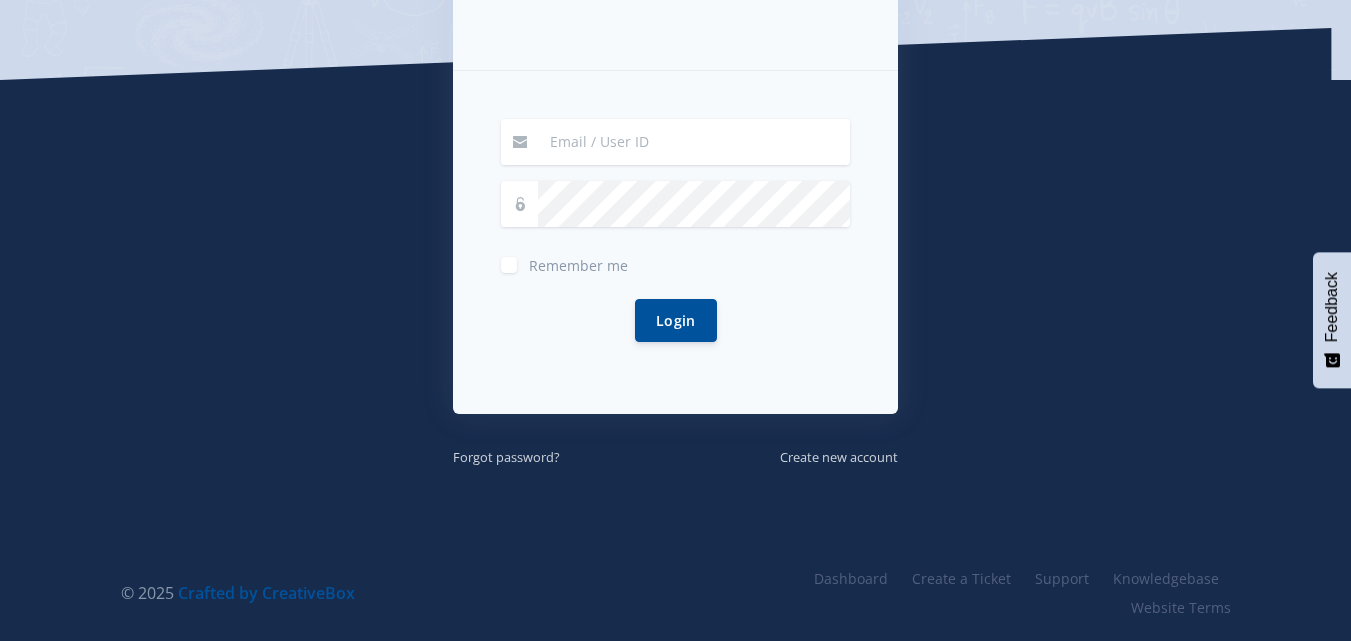 scroll, scrollTop: 397, scrollLeft: 0, axis: vertical 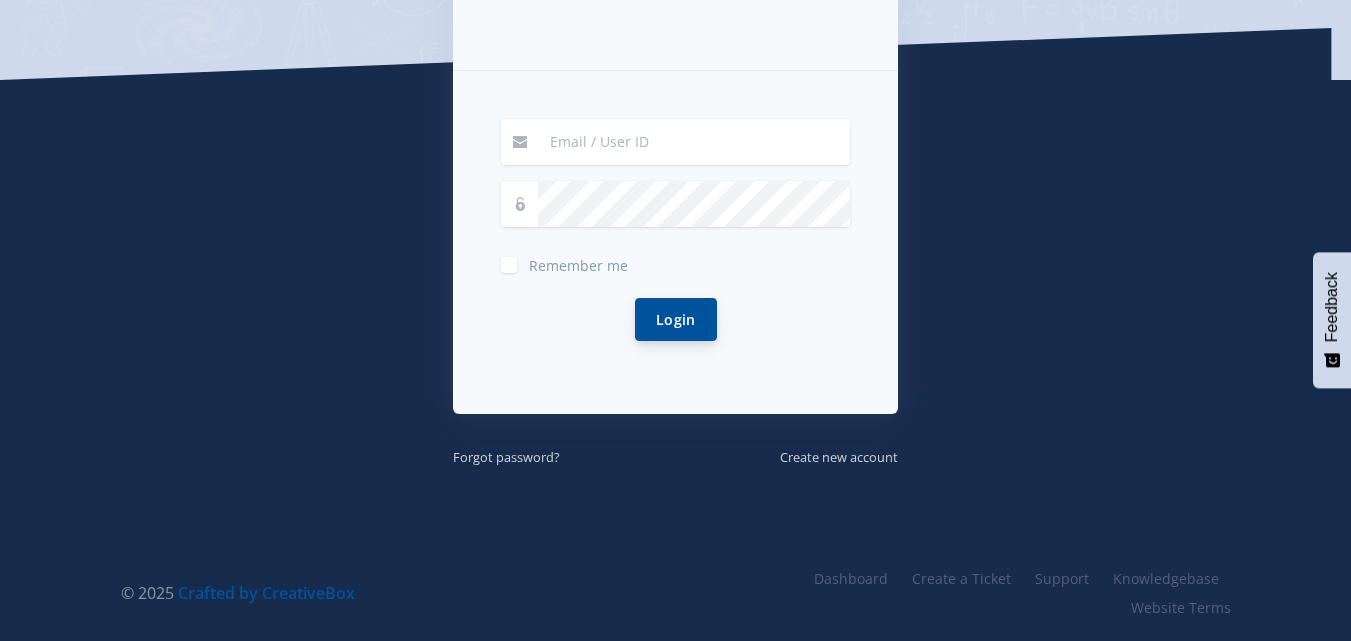 type on "[EMAIL_ADDRESS][DOMAIN_NAME]" 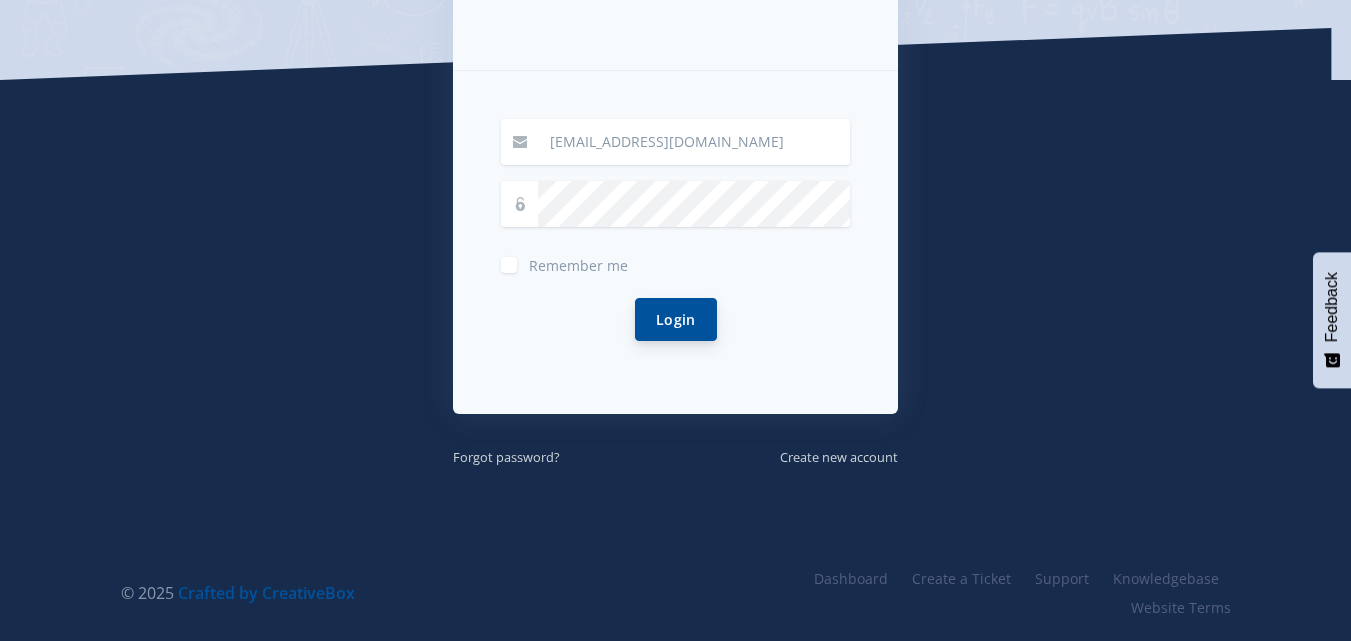 click on "Login" at bounding box center [676, 319] 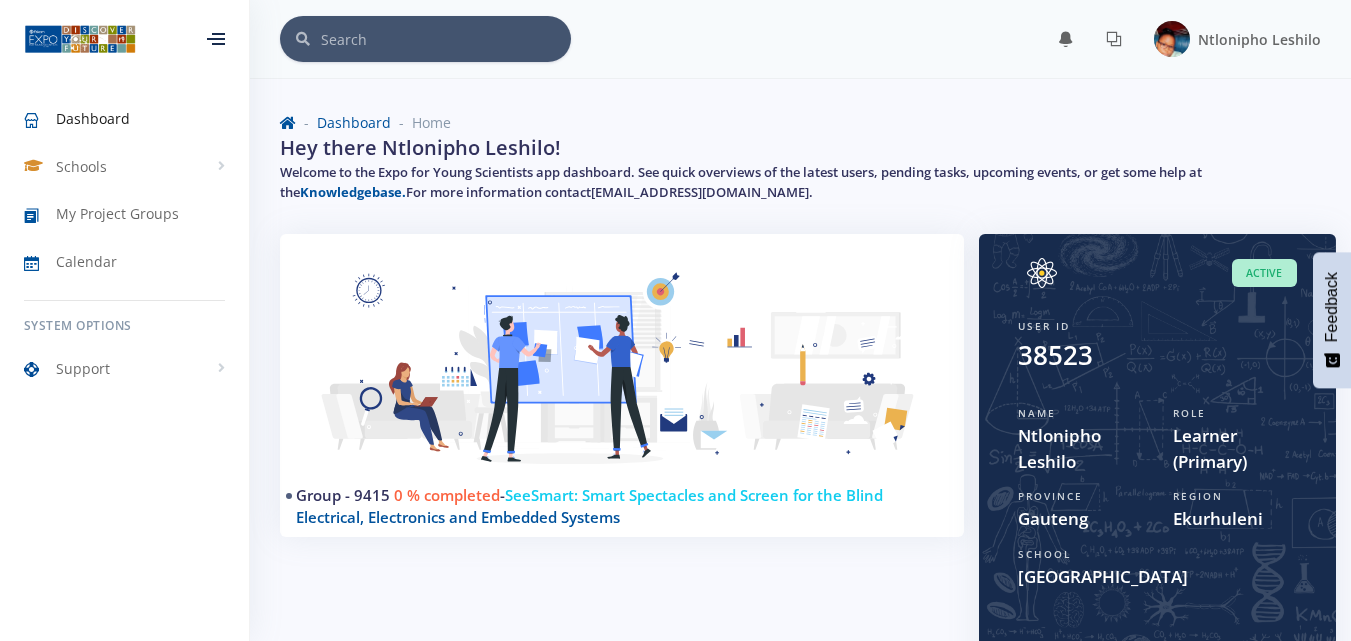 scroll, scrollTop: 0, scrollLeft: 0, axis: both 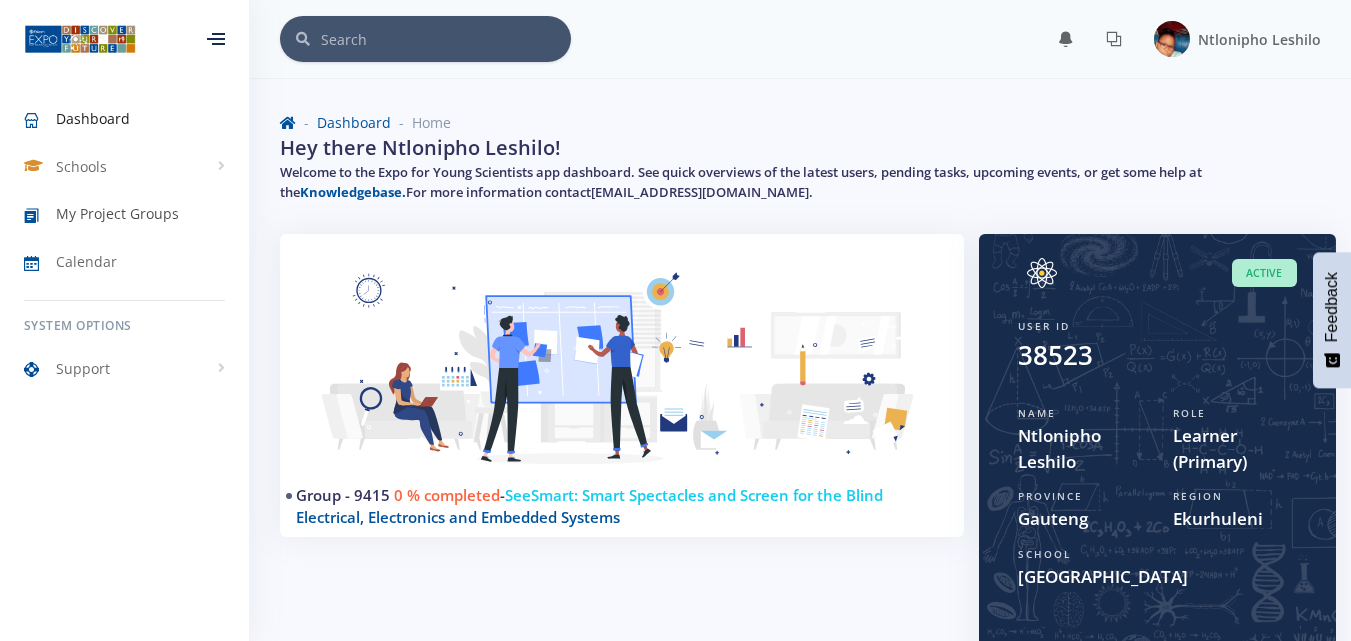 click on "My Project Groups" at bounding box center (117, 213) 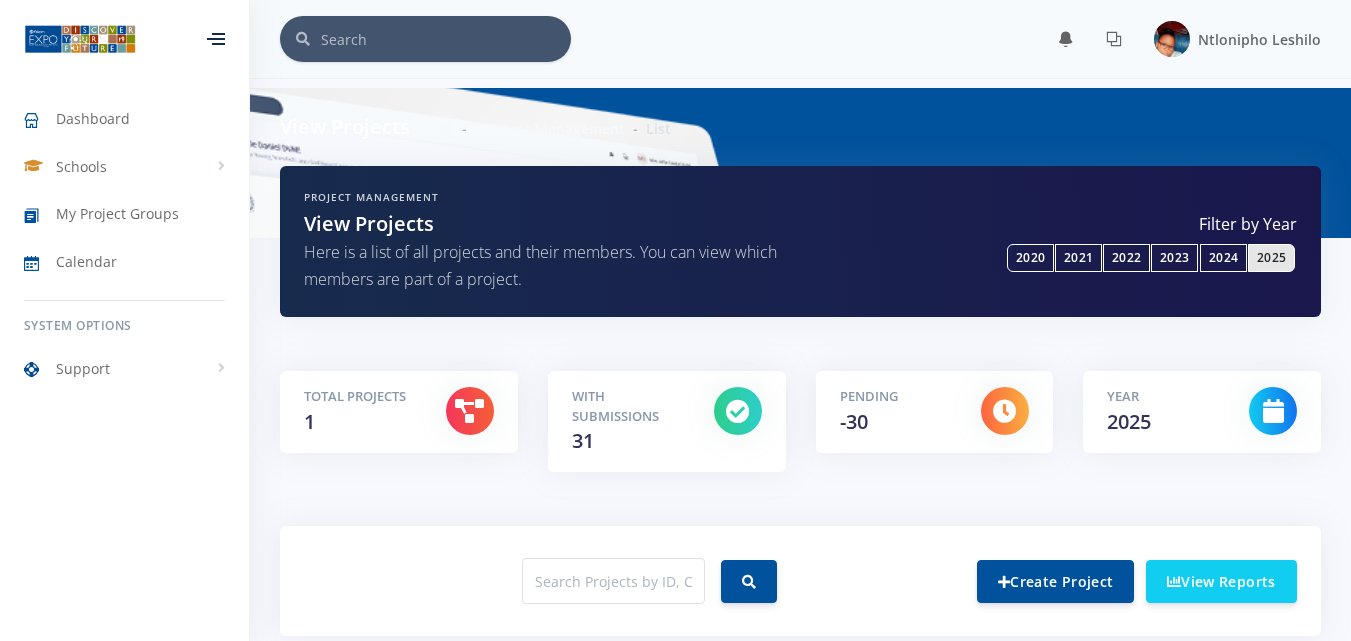 scroll, scrollTop: 0, scrollLeft: 0, axis: both 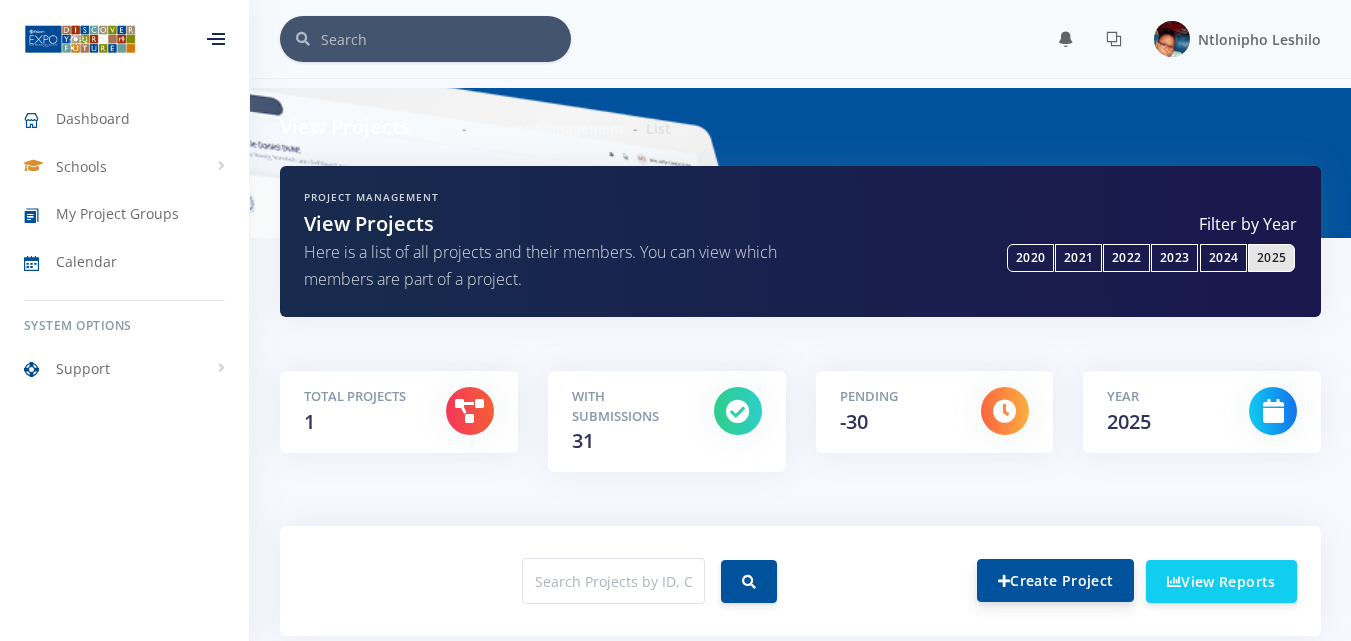 click on "Create Project" at bounding box center (1055, 580) 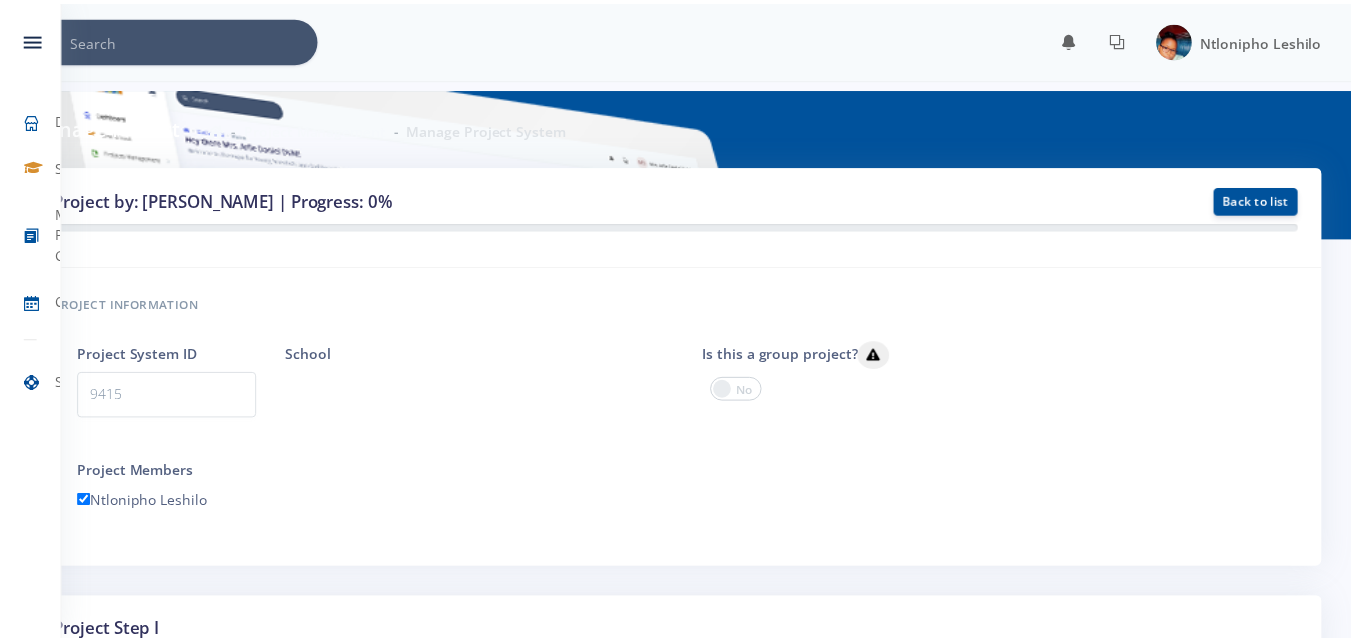 scroll, scrollTop: 0, scrollLeft: 0, axis: both 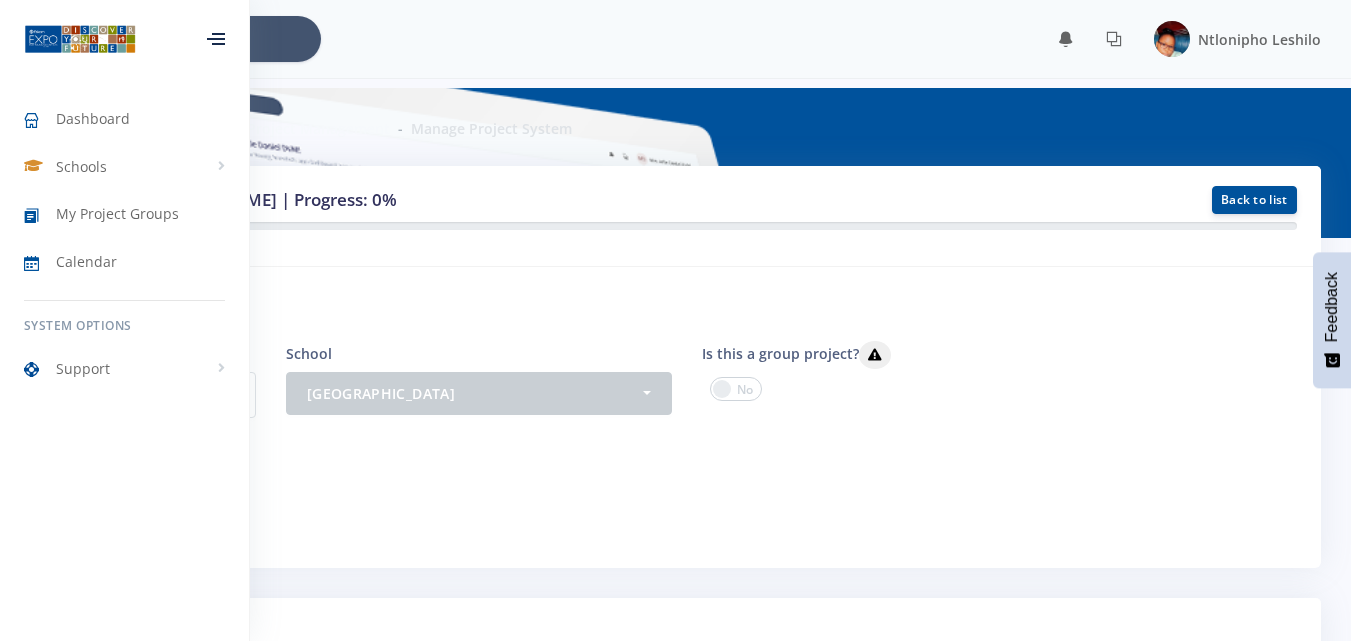 click at bounding box center [216, 39] 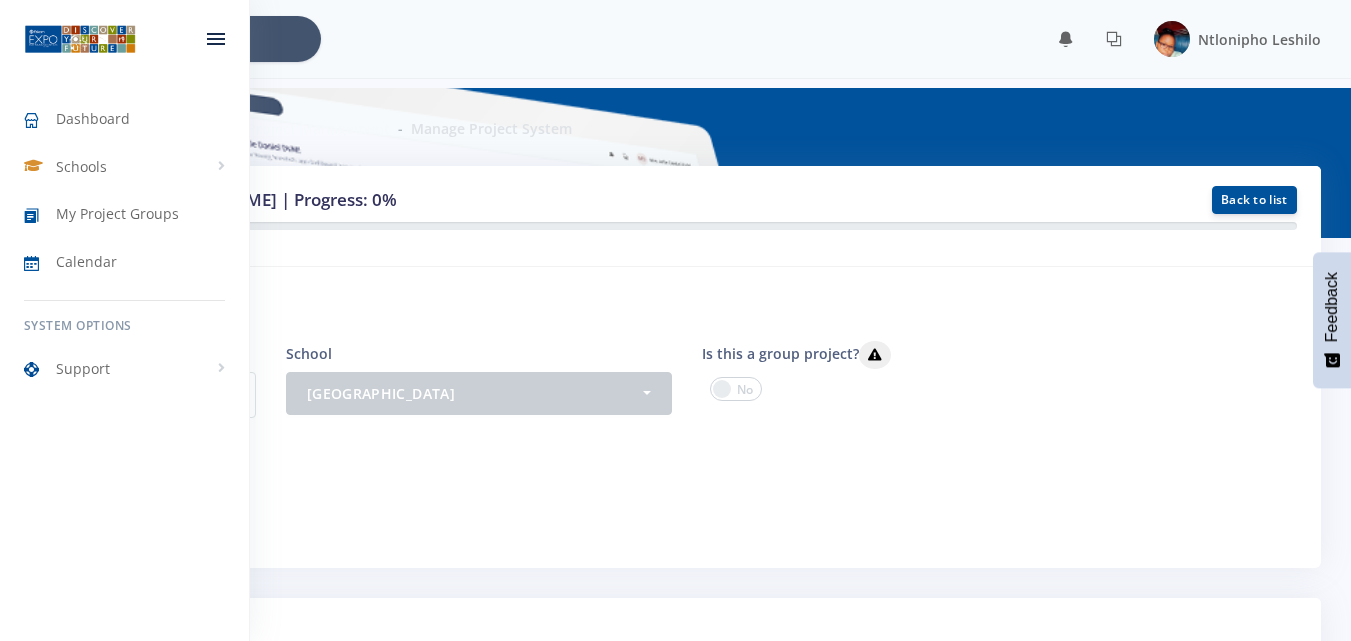 click at bounding box center [216, 39] 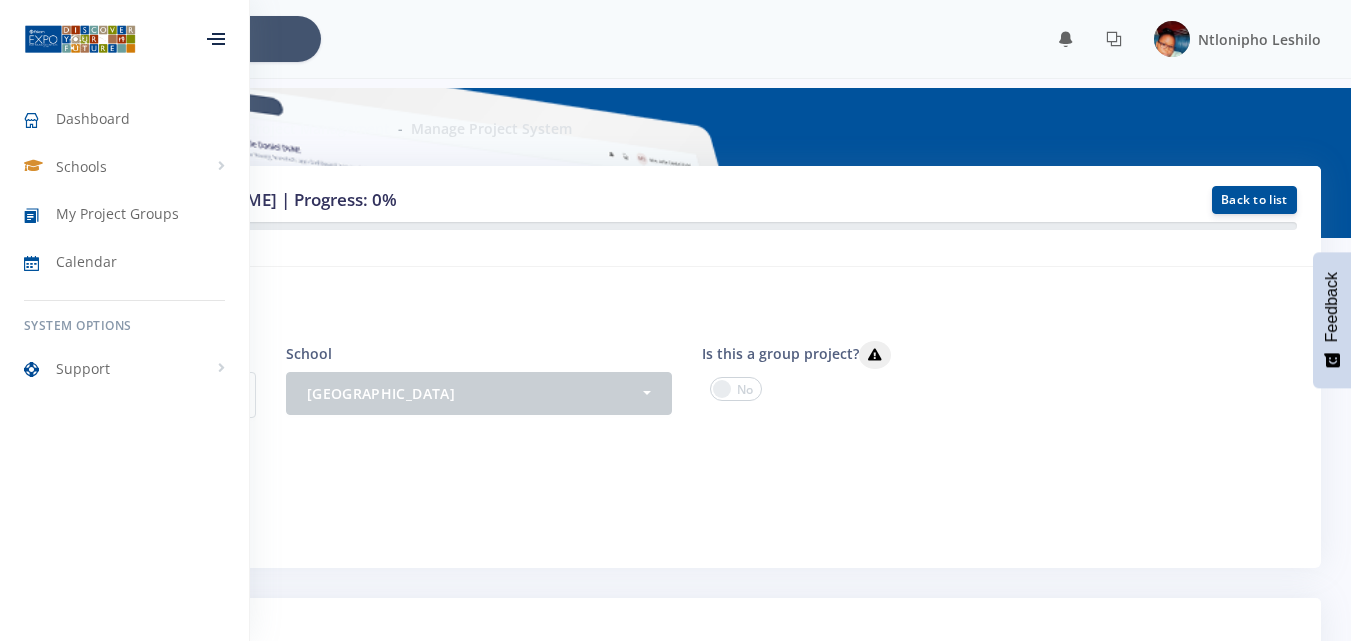 click at bounding box center (216, 39) 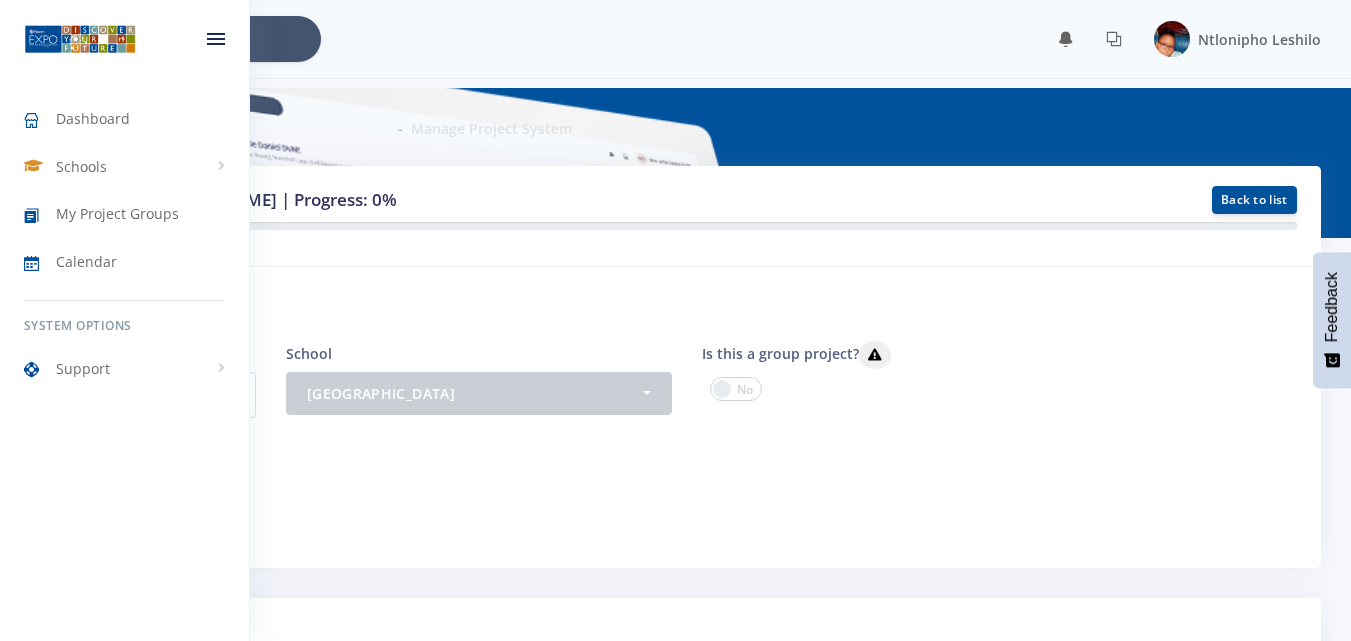 click at bounding box center [216, 39] 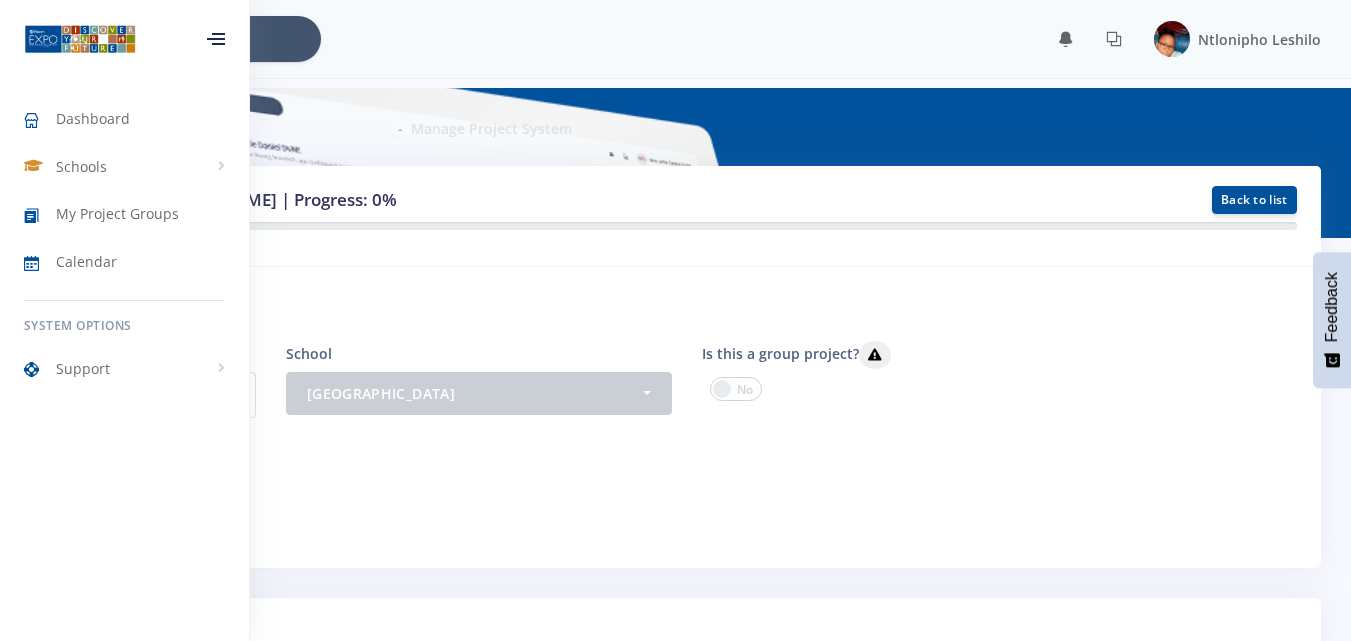 scroll, scrollTop: 1000, scrollLeft: 0, axis: vertical 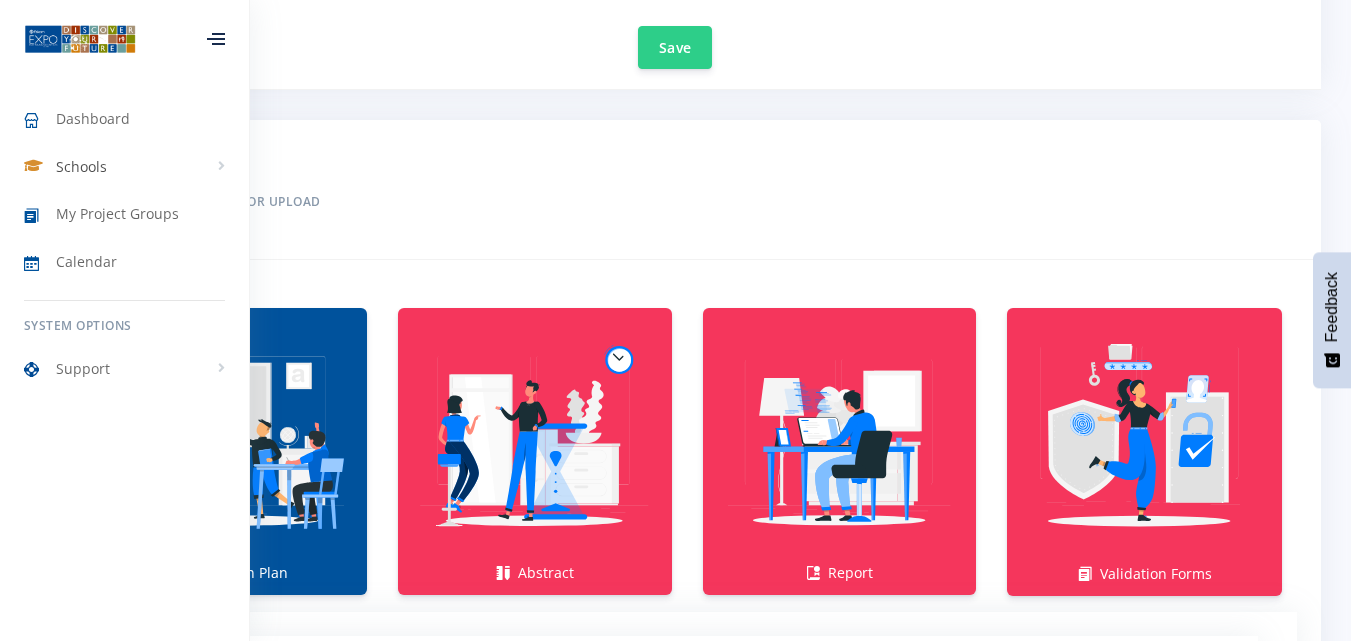 click on "Schools" at bounding box center [124, 167] 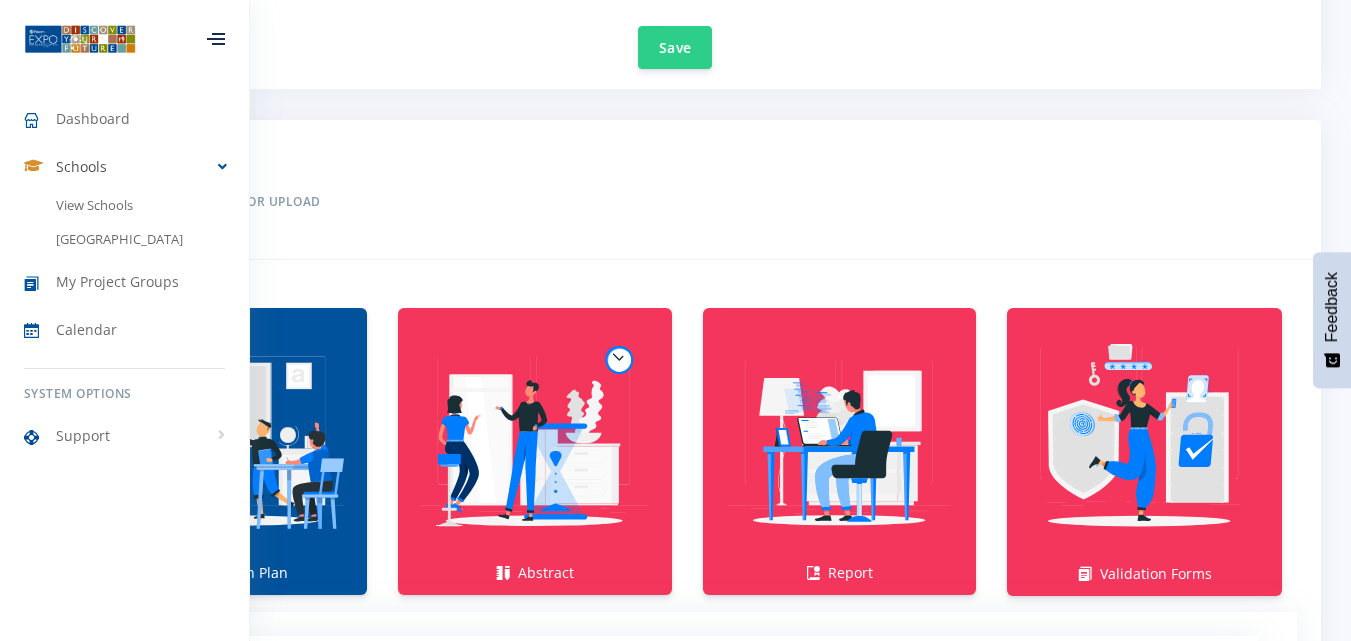 click on "Schools" at bounding box center [124, 167] 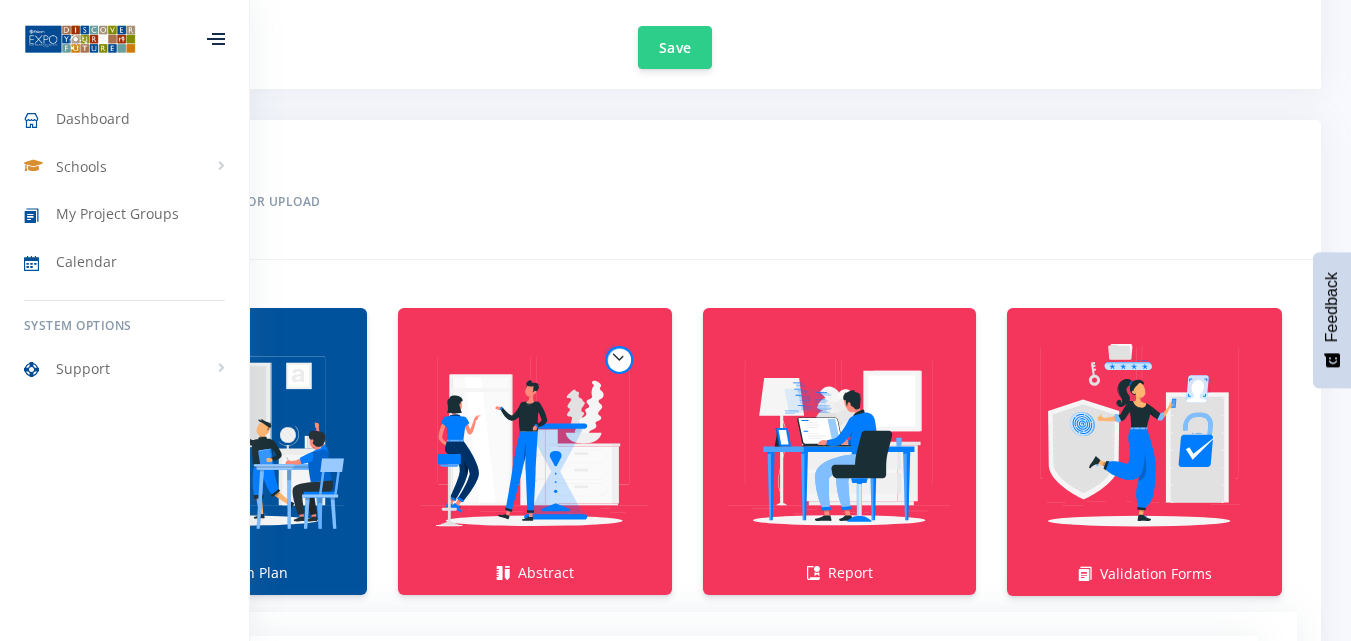 click at bounding box center [216, 39] 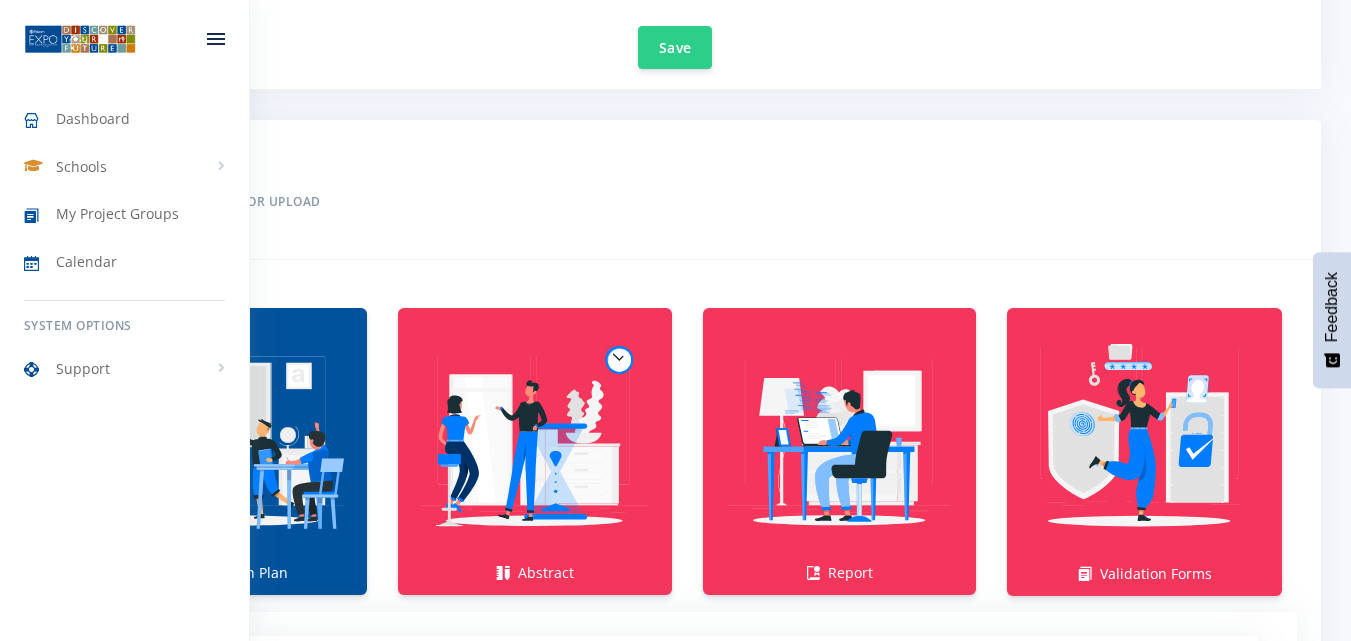 click at bounding box center [216, 39] 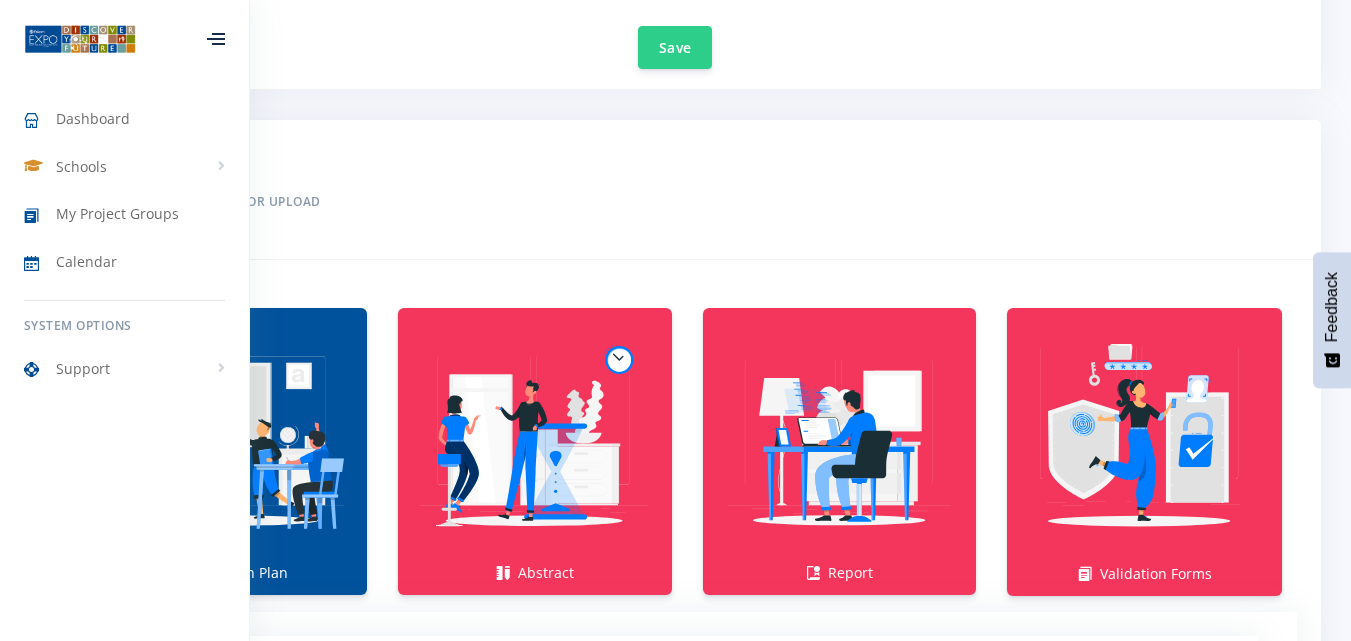 click at bounding box center [216, 39] 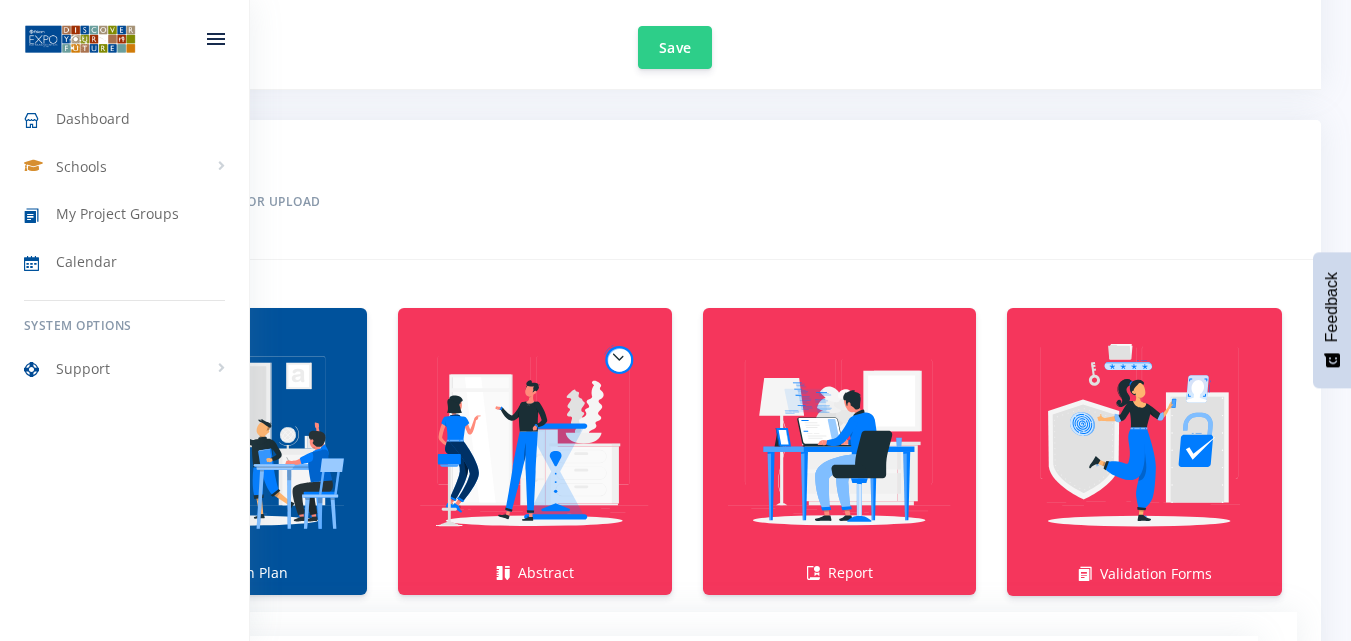 click at bounding box center (216, 39) 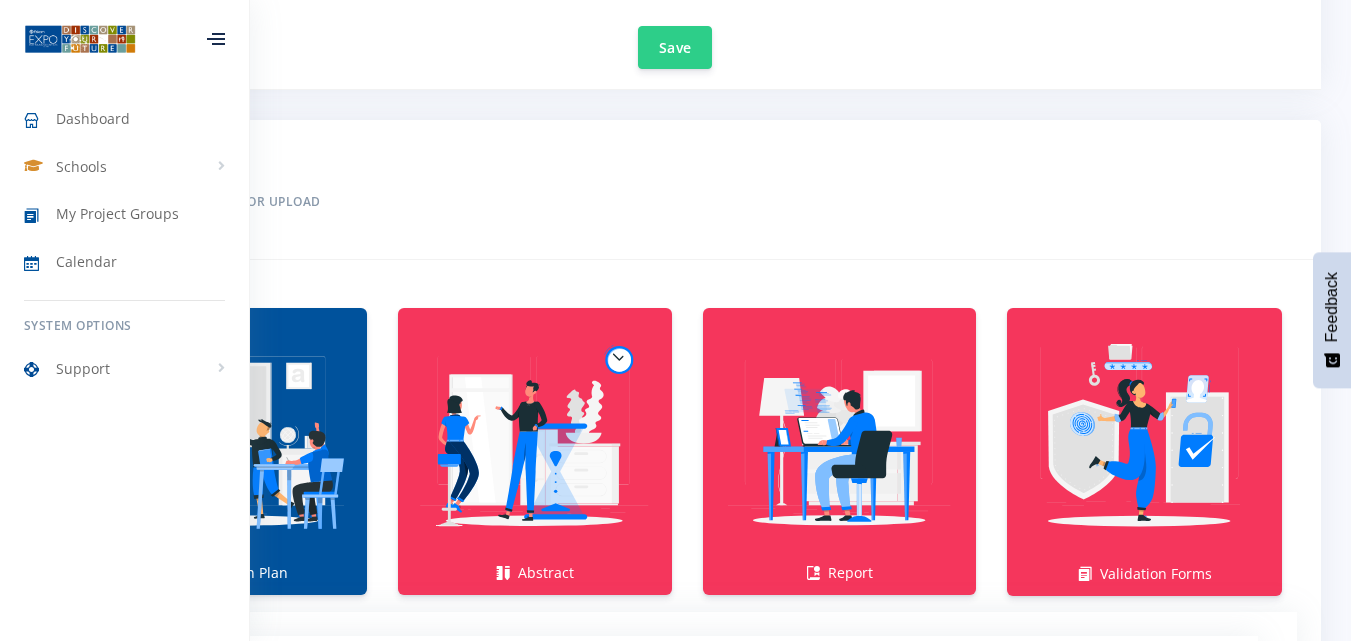 click at bounding box center (216, 39) 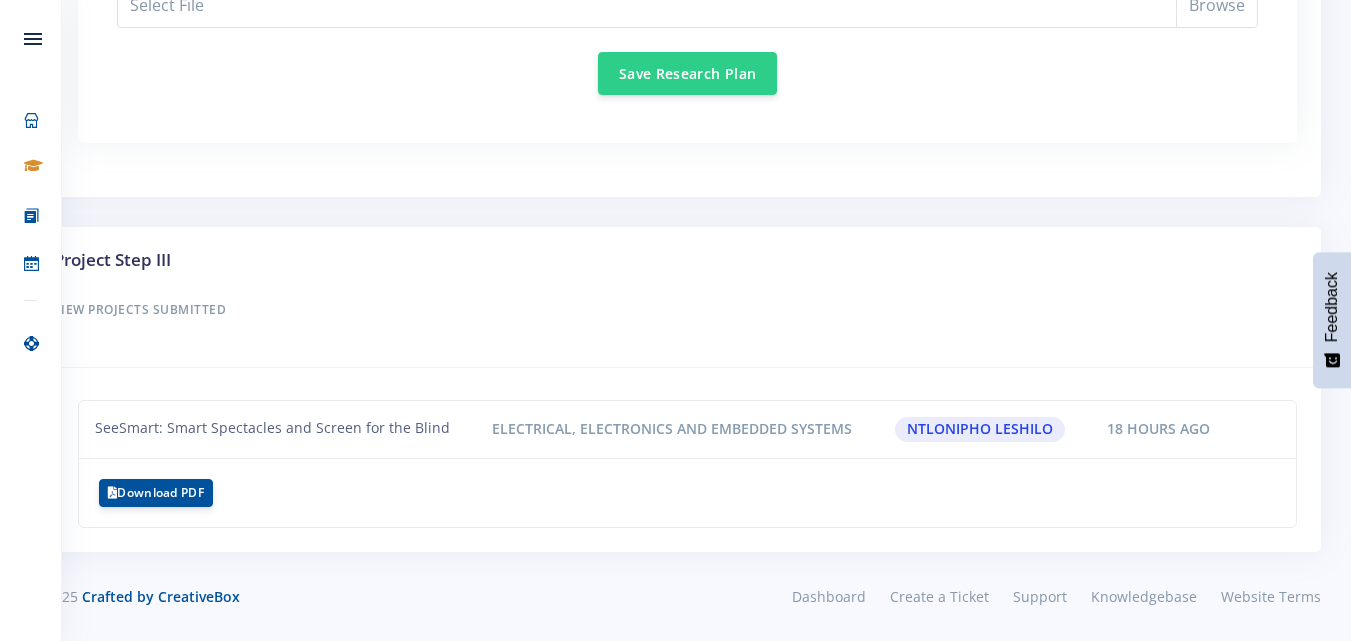 scroll, scrollTop: 0, scrollLeft: 0, axis: both 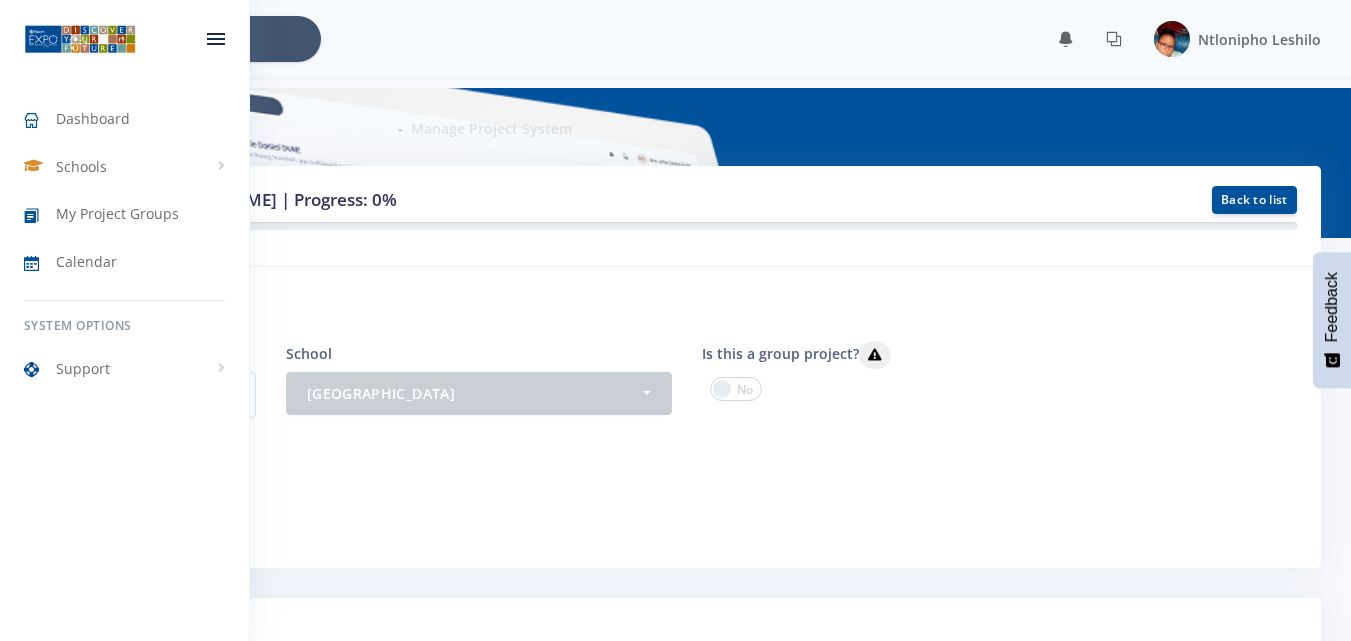 click at bounding box center (216, 39) 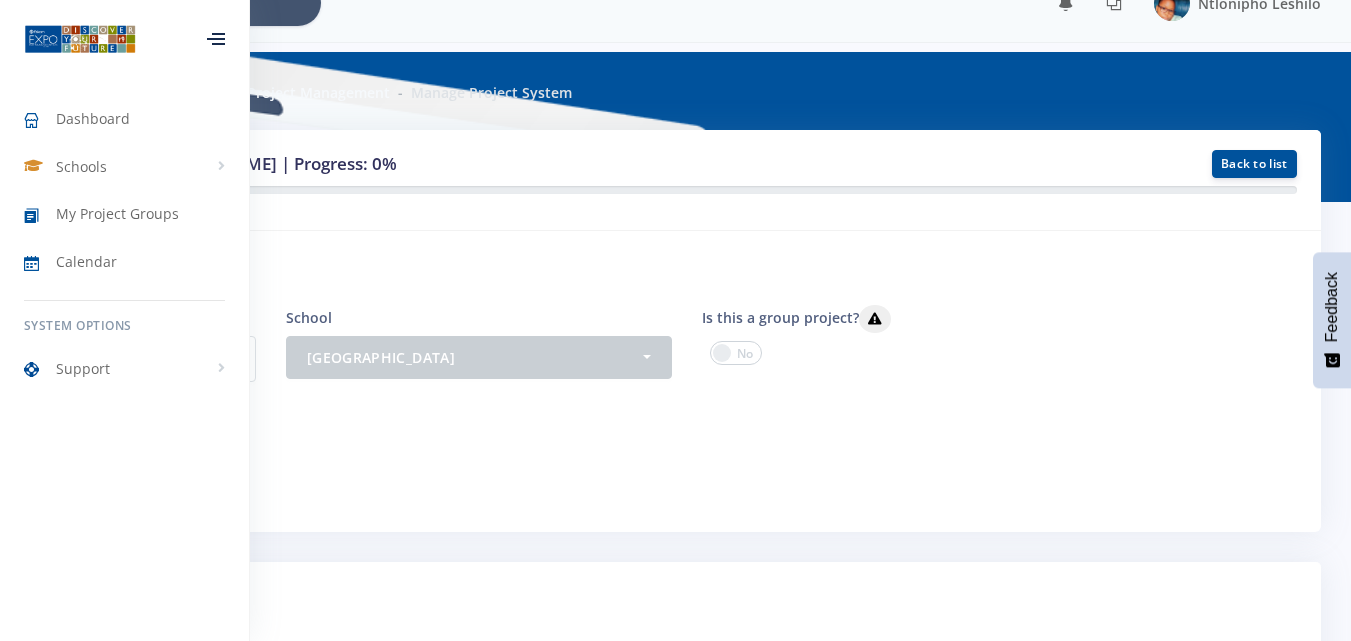 scroll, scrollTop: 37, scrollLeft: 0, axis: vertical 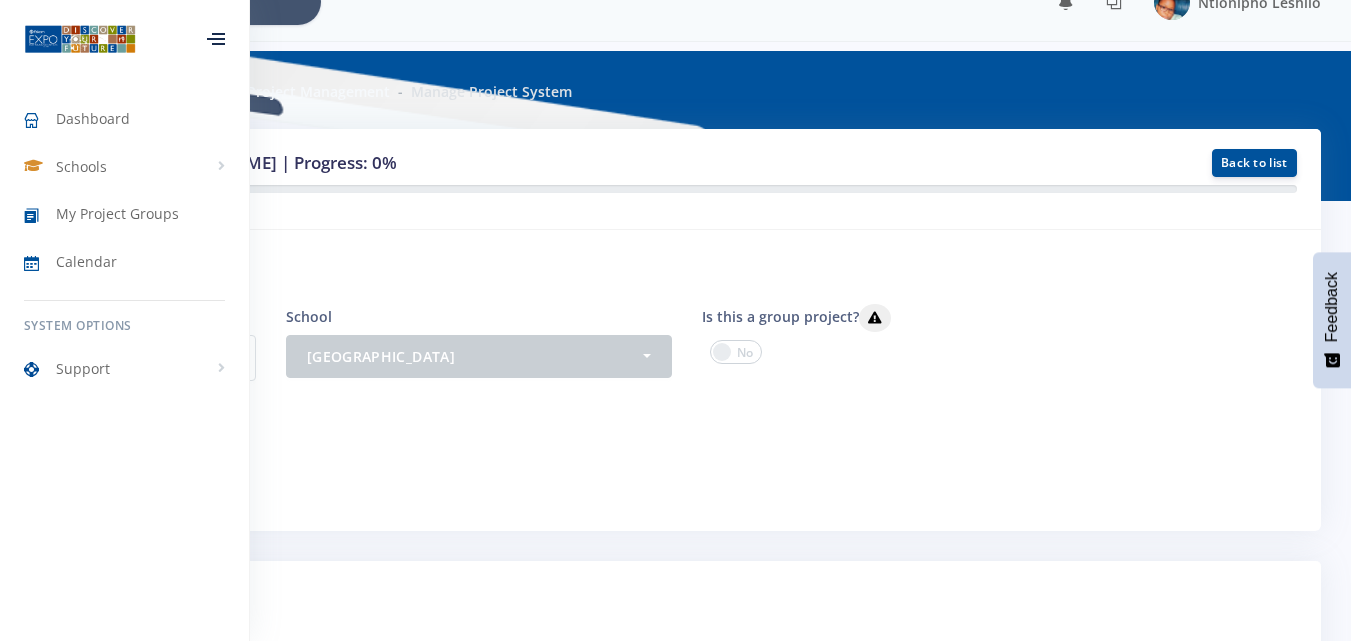 click at bounding box center [216, 39] 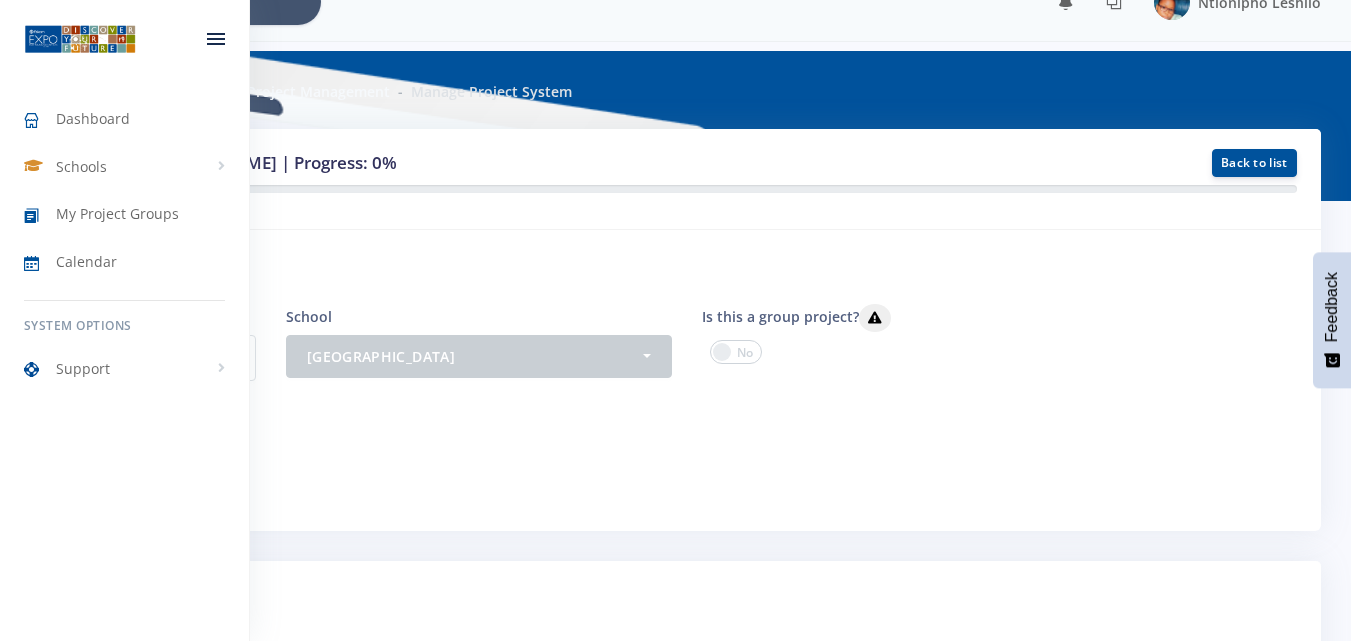 click at bounding box center [216, 39] 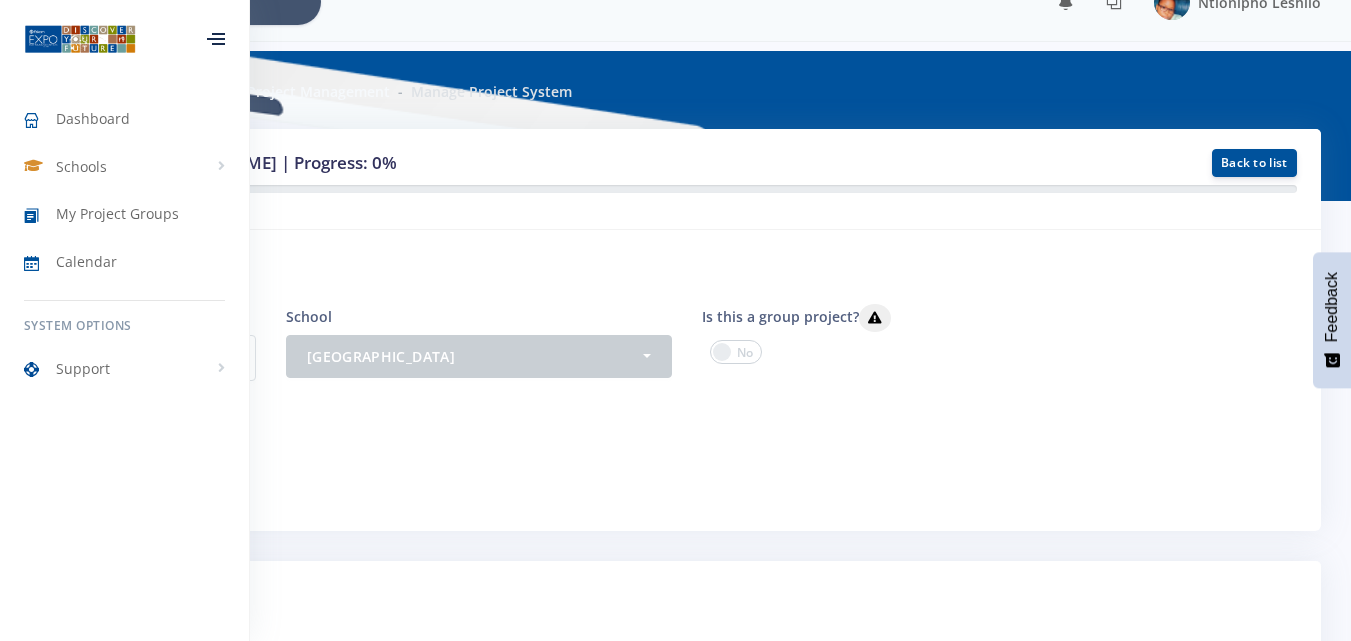 click at bounding box center (216, 39) 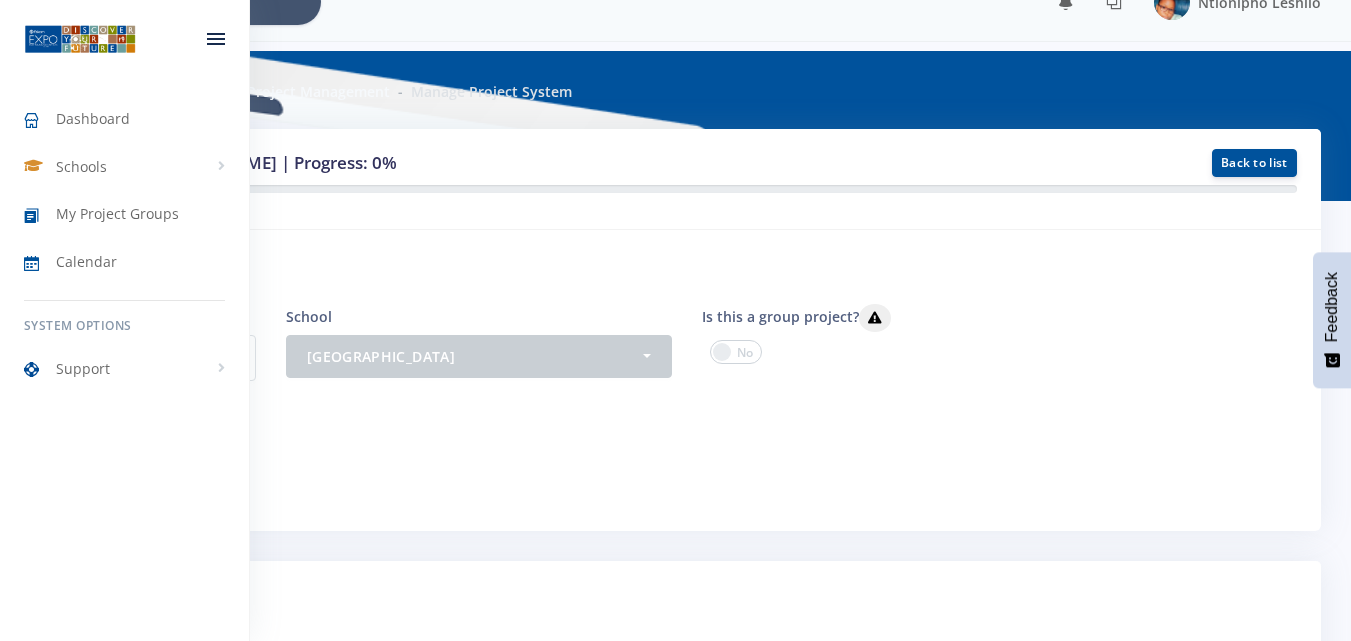 click at bounding box center (216, 34) 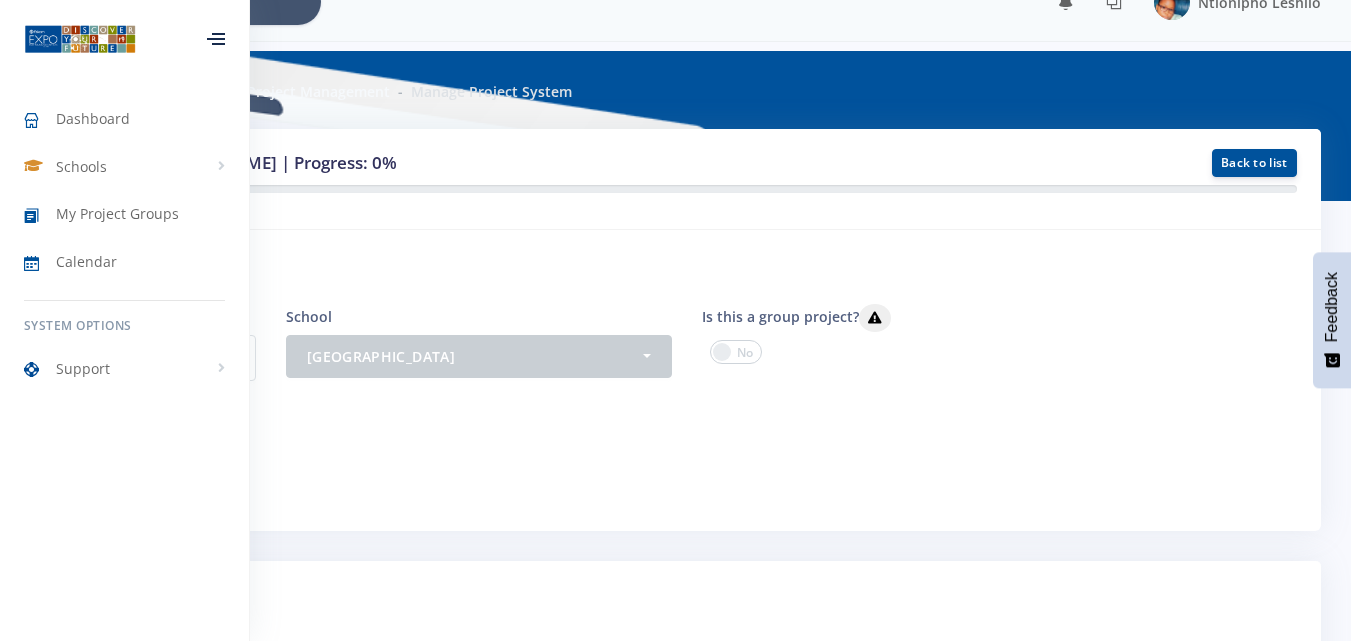 click at bounding box center (216, 39) 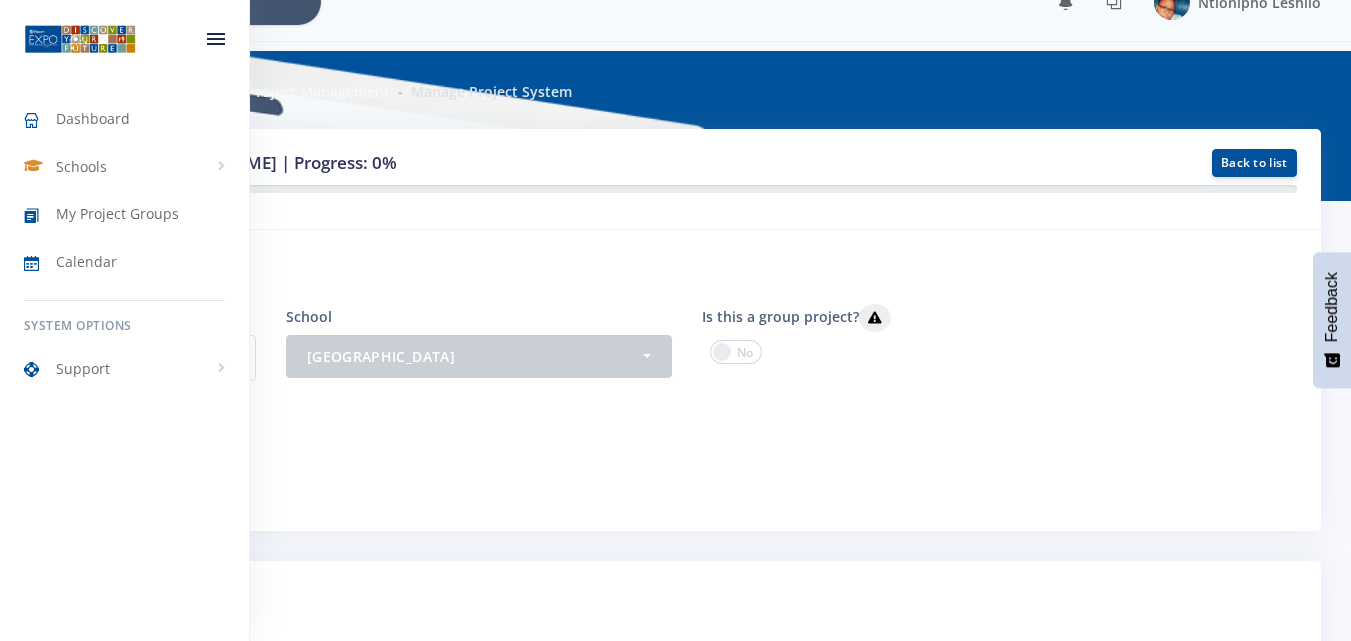 click at bounding box center (216, 44) 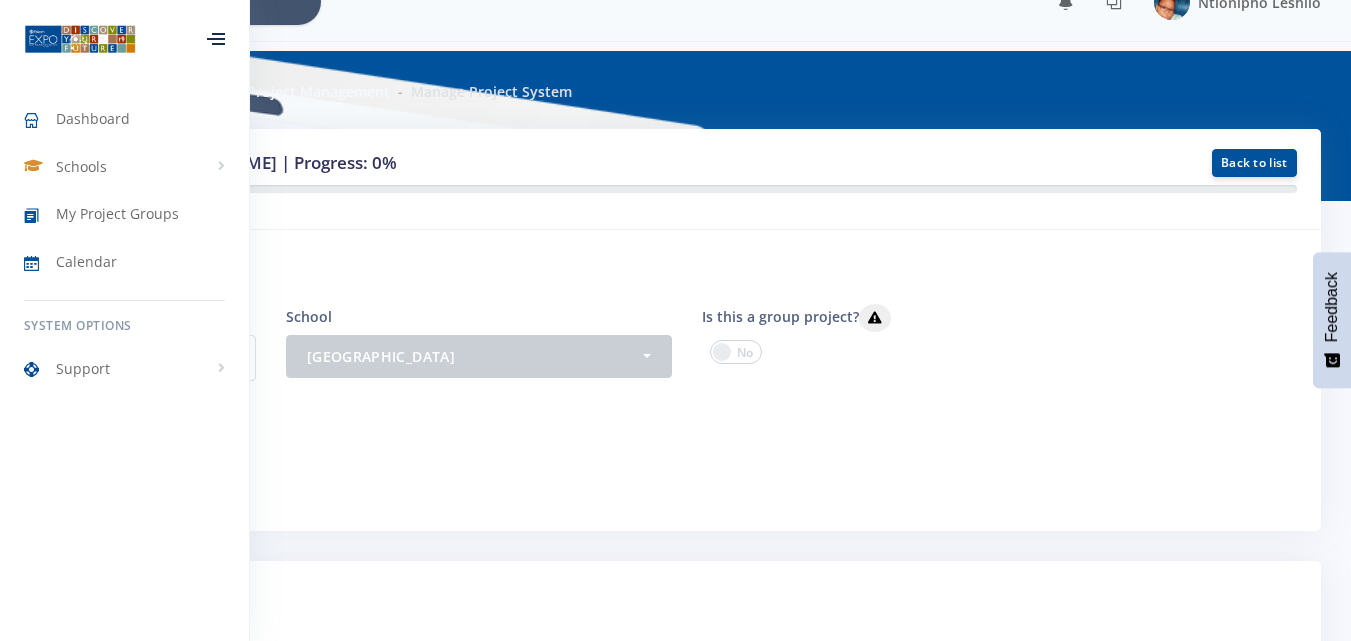 click at bounding box center (216, 39) 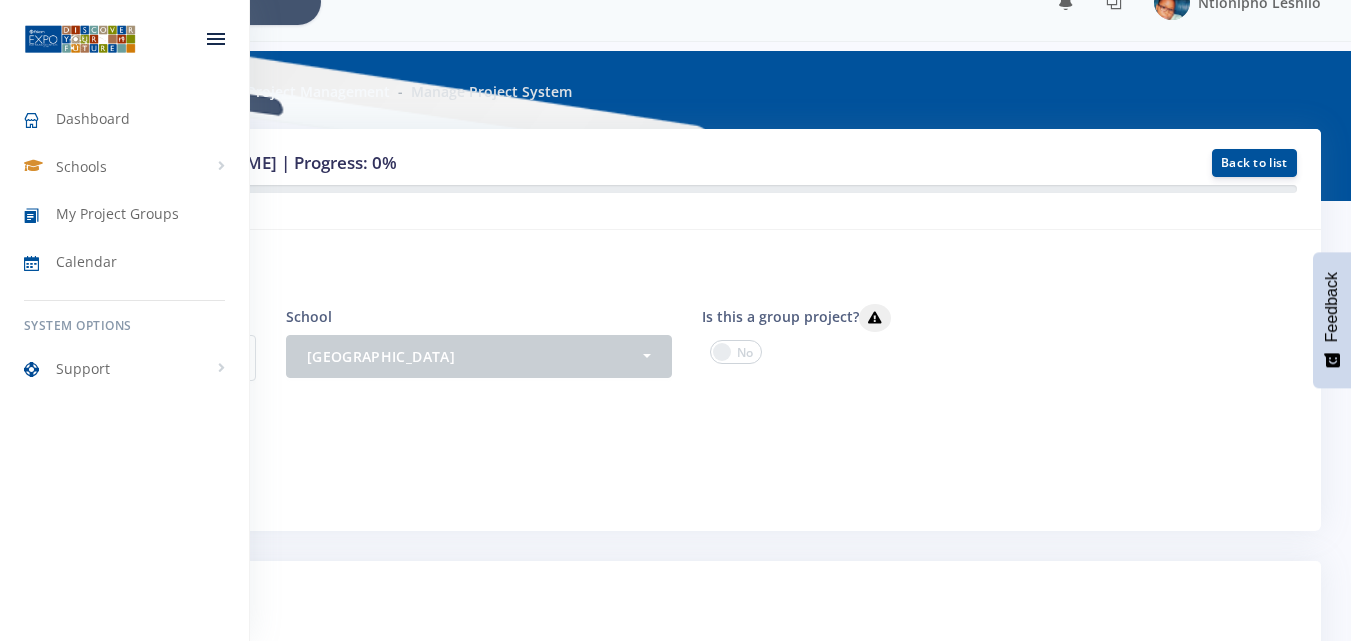 click at bounding box center (216, 39) 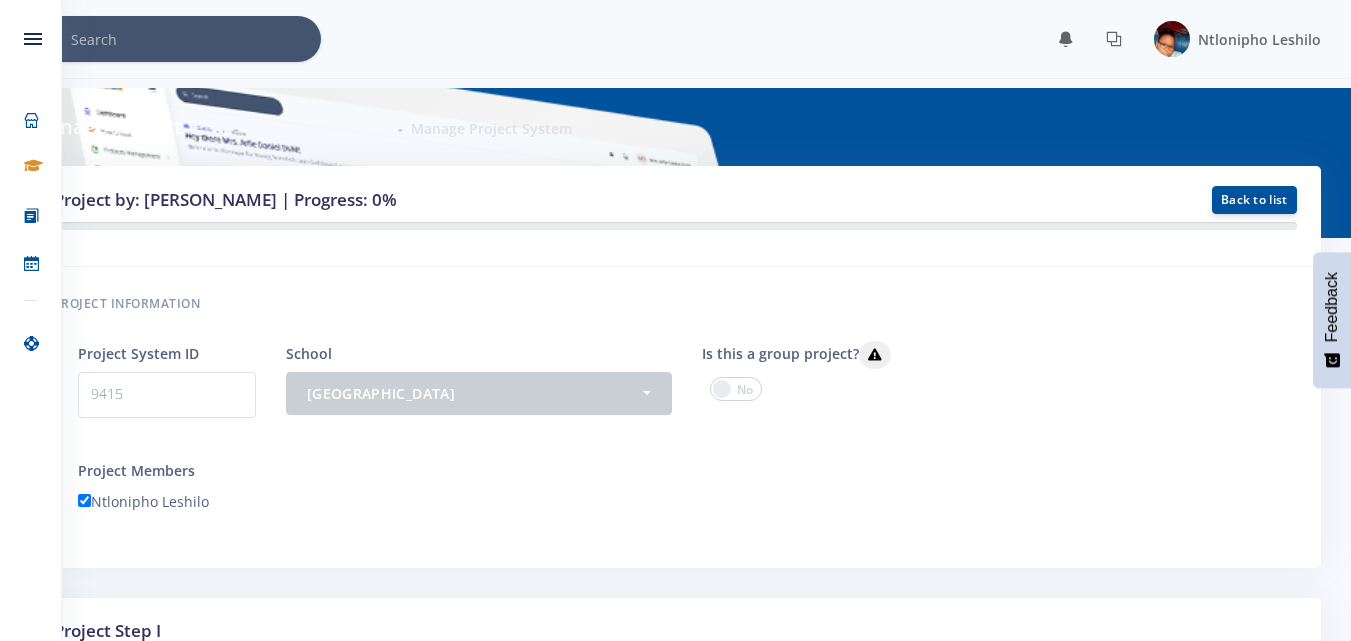 scroll, scrollTop: 1000, scrollLeft: 0, axis: vertical 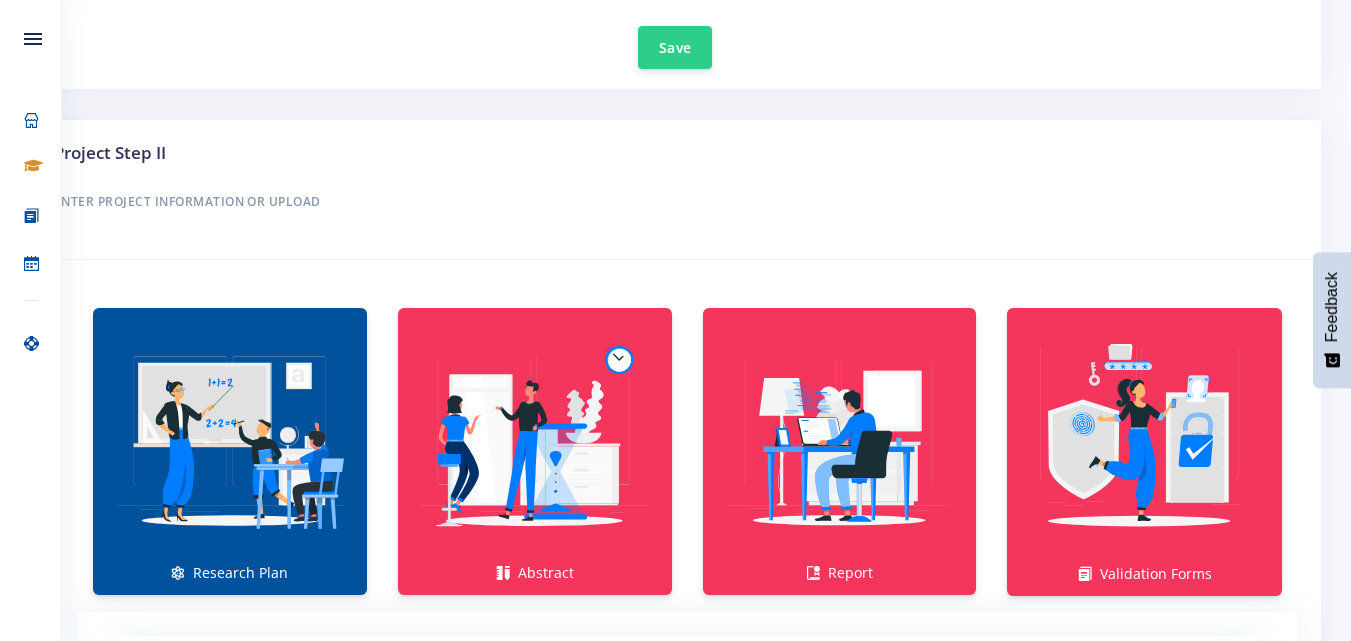 click at bounding box center (230, 441) 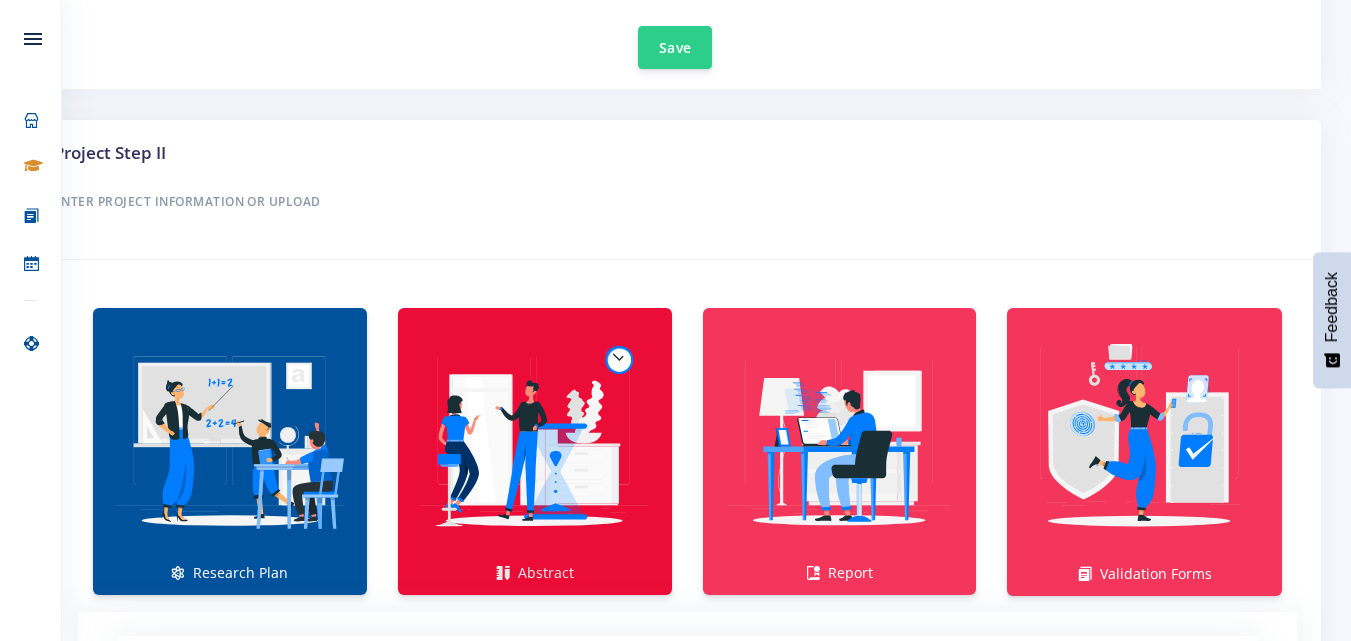 click at bounding box center [535, 441] 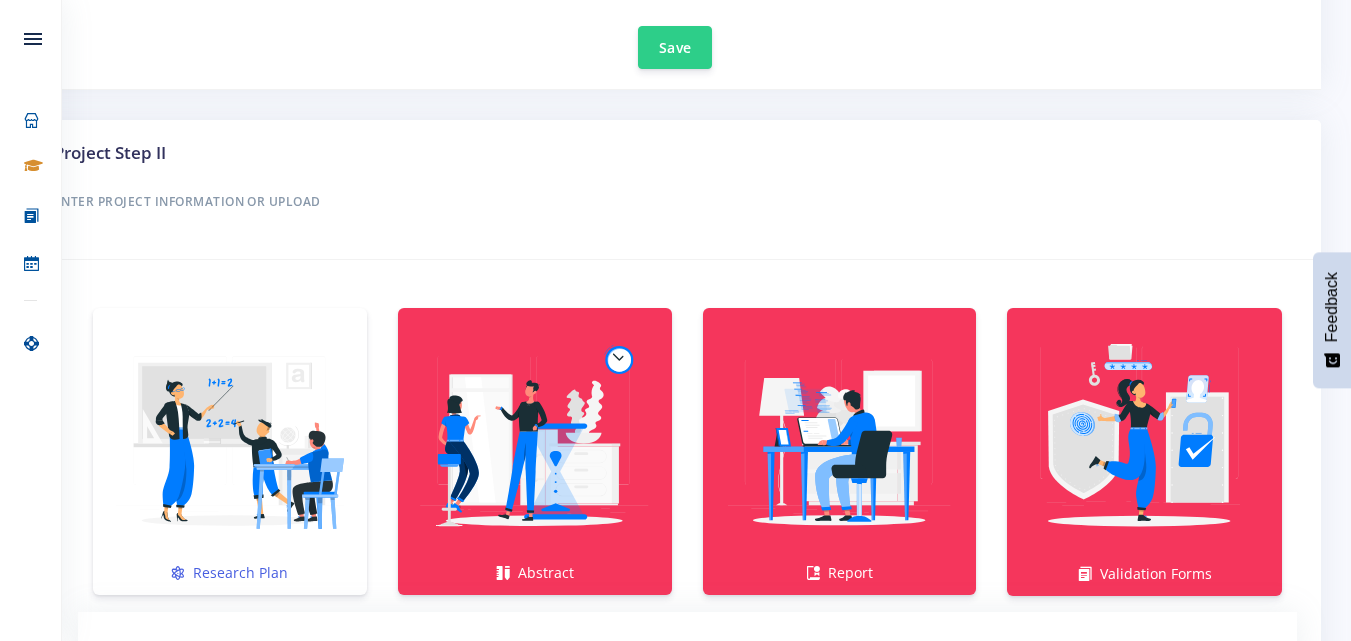 click at bounding box center [230, 441] 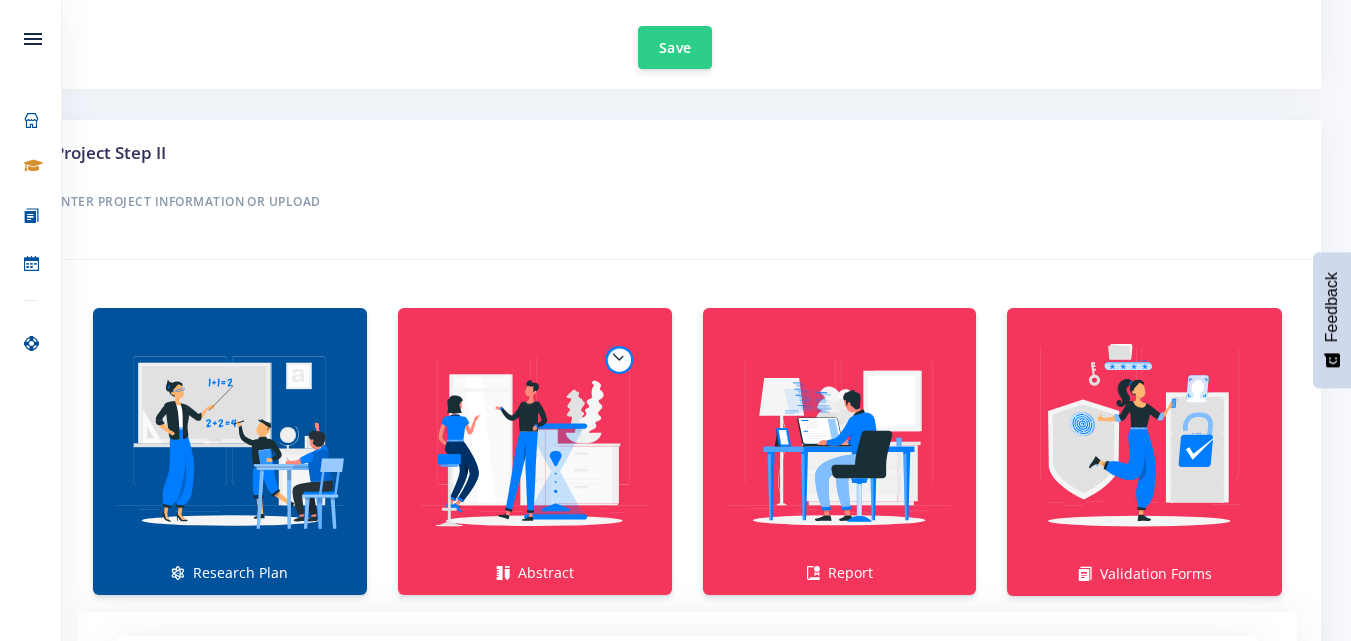 click at bounding box center [230, 441] 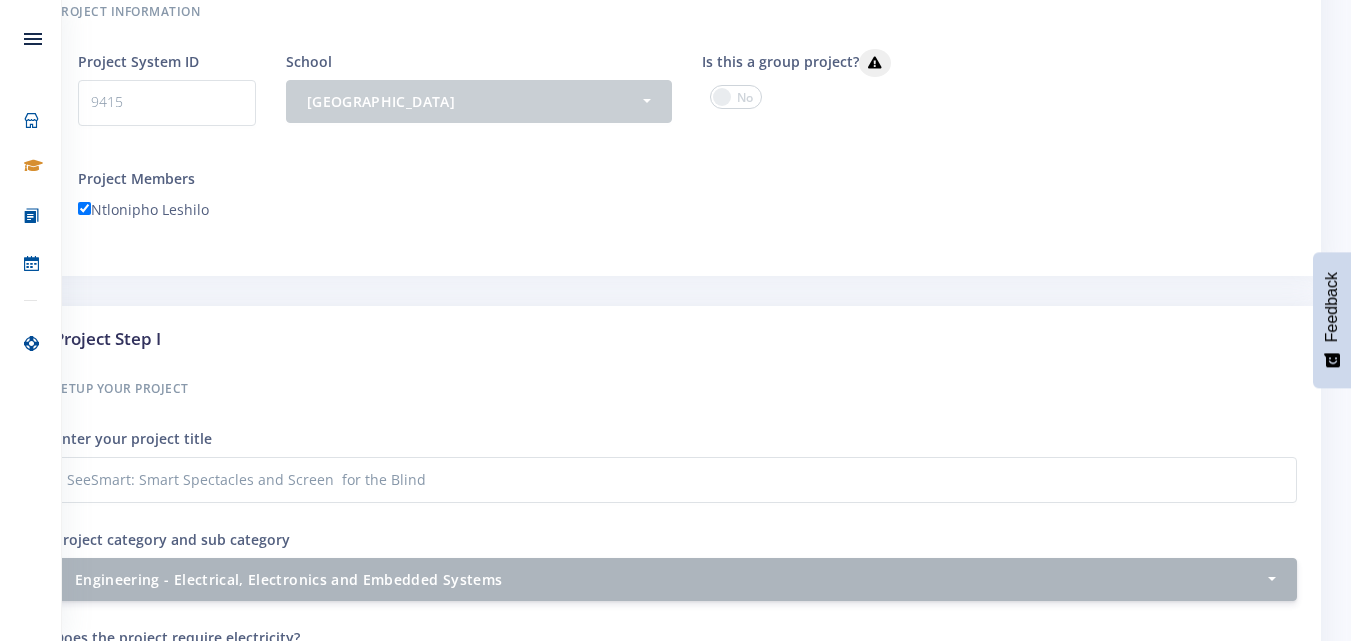 scroll, scrollTop: 283, scrollLeft: 0, axis: vertical 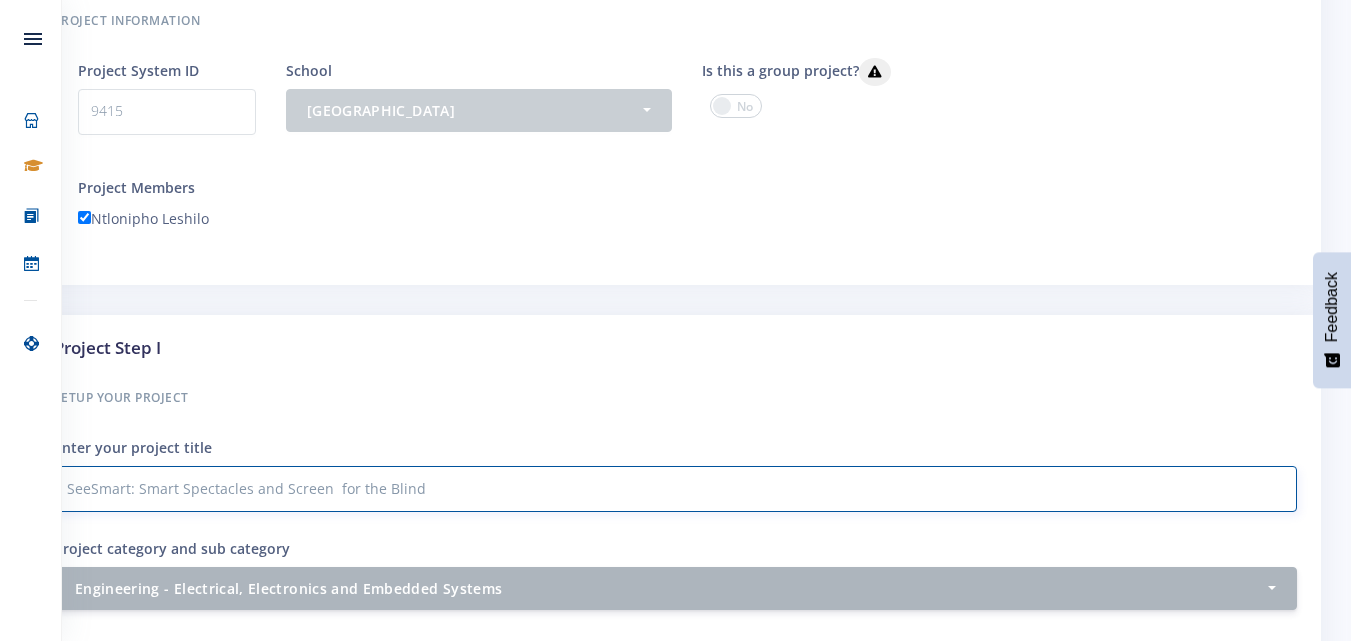 click on "SeeSmart: Smart Spectacles and Screen  for the Blind" at bounding box center [675, 489] 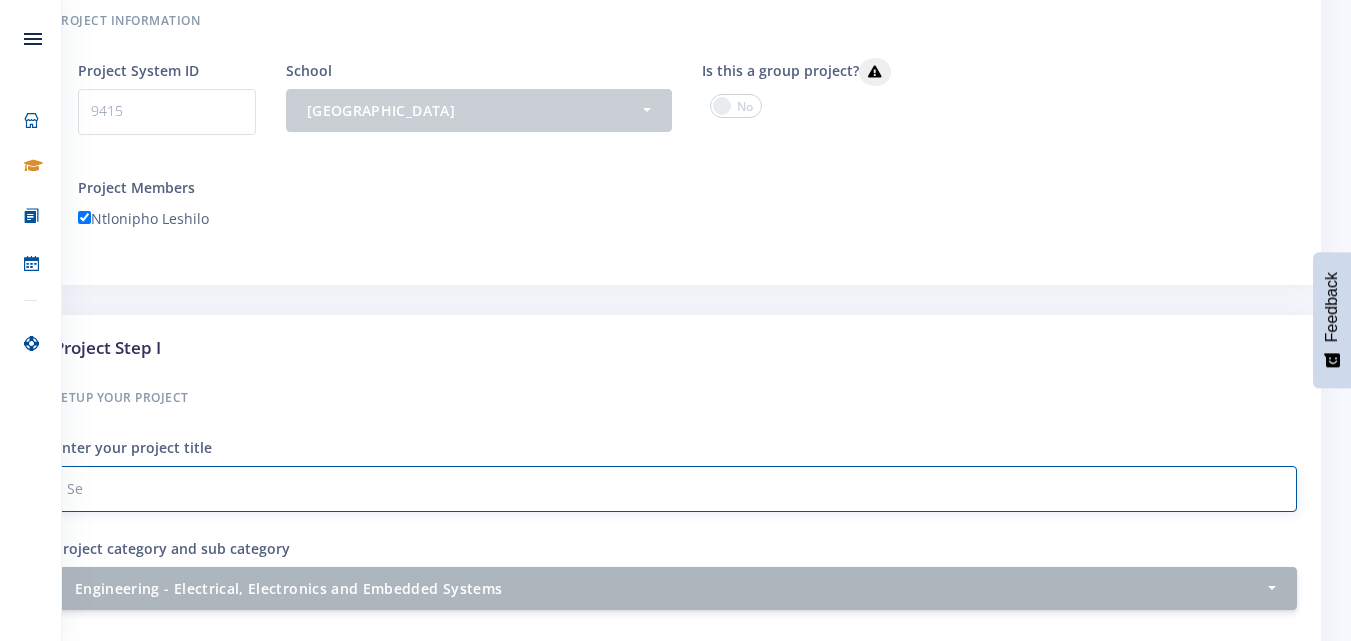 type on "S" 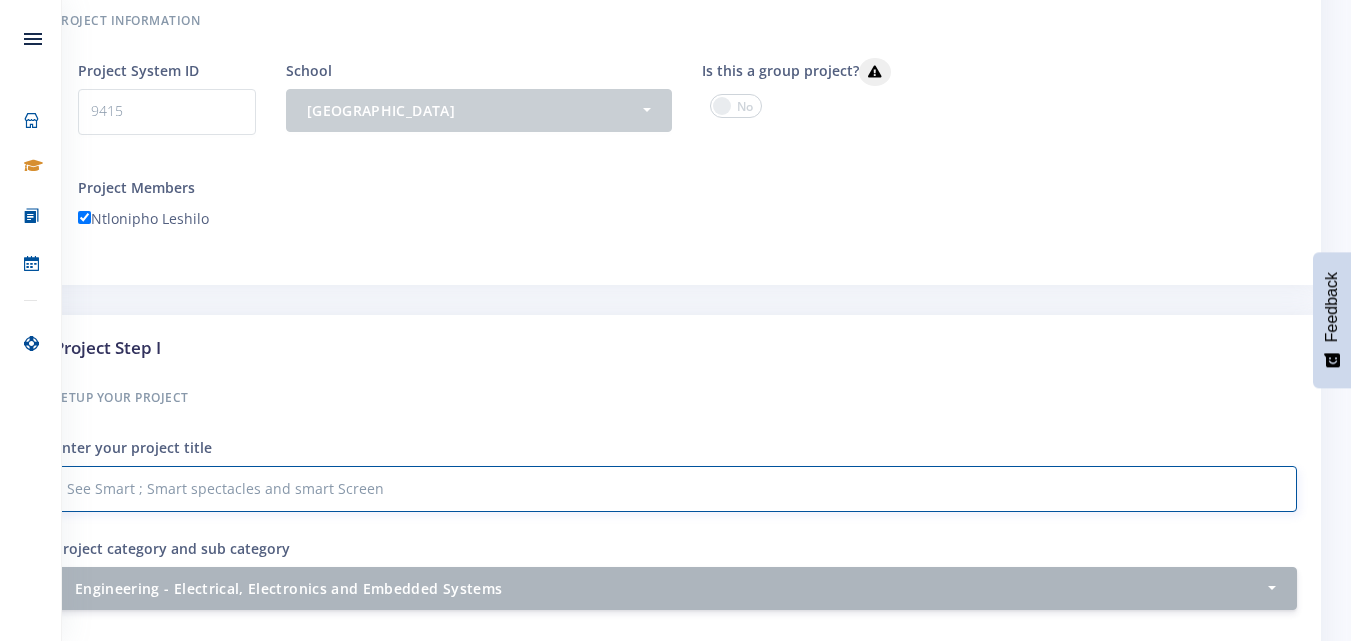 click on "See Smart ; Smart spectacles and smart Screen" at bounding box center (675, 489) 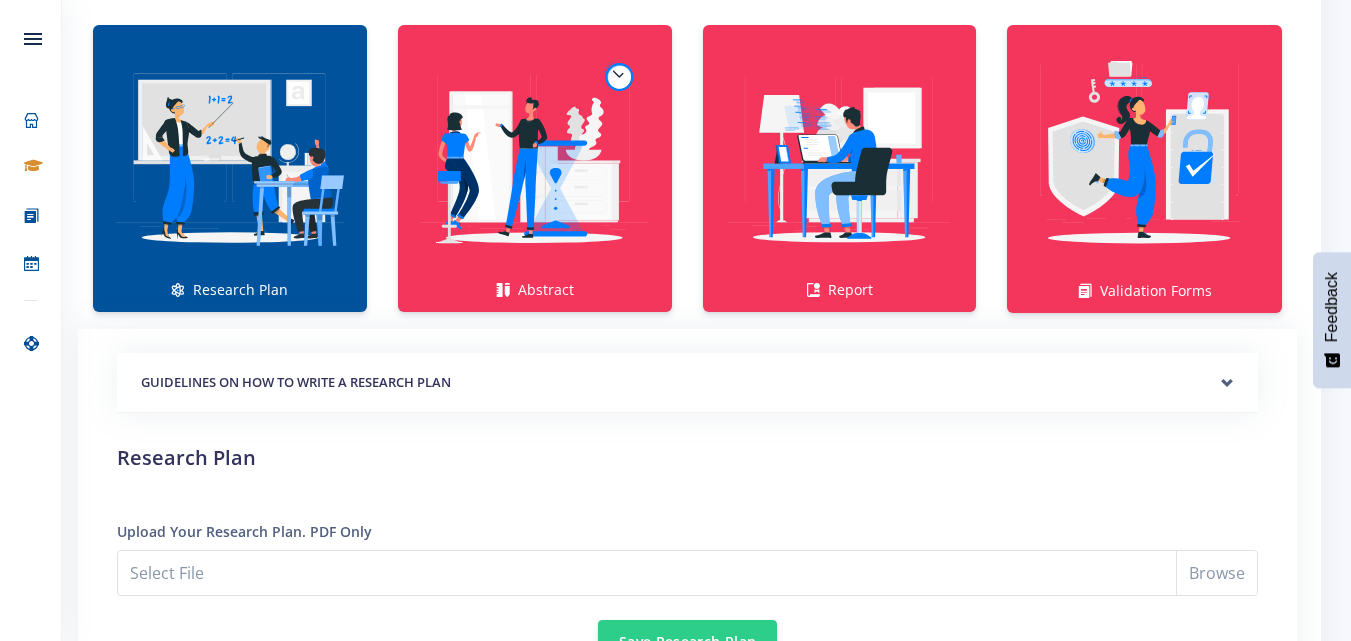 scroll, scrollTop: 283, scrollLeft: 0, axis: vertical 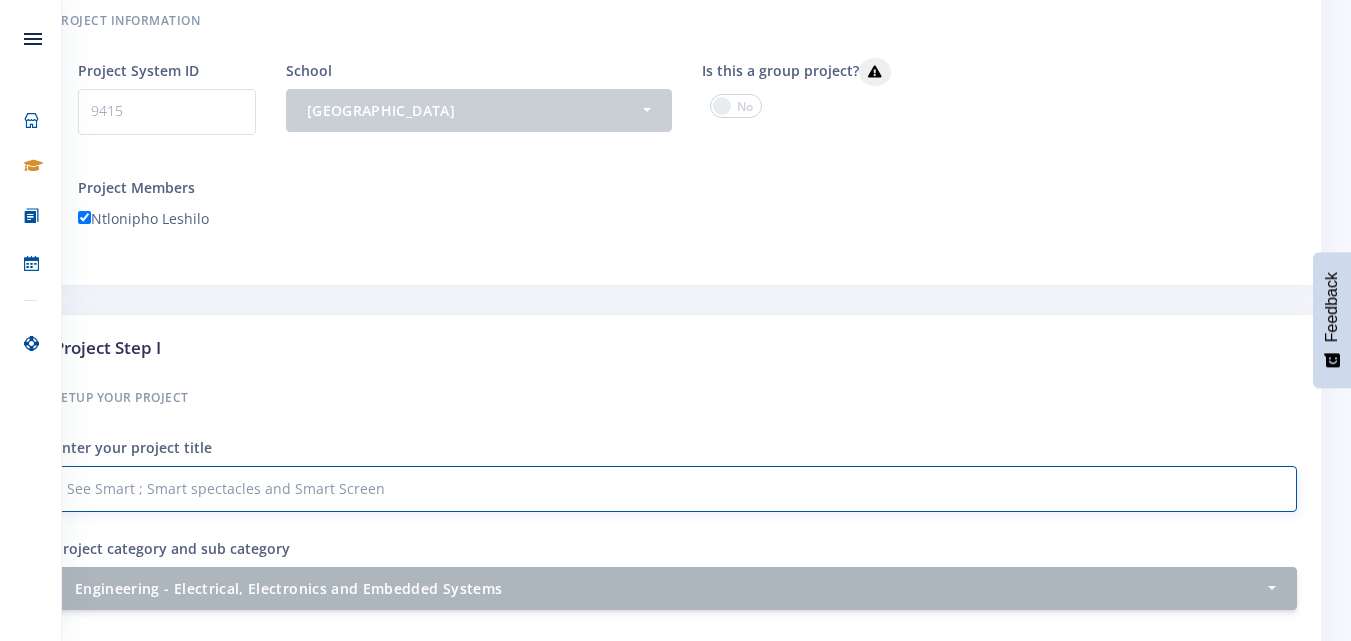 click on "See Smart ; Smart spectacles and Smart Screen" at bounding box center (675, 489) 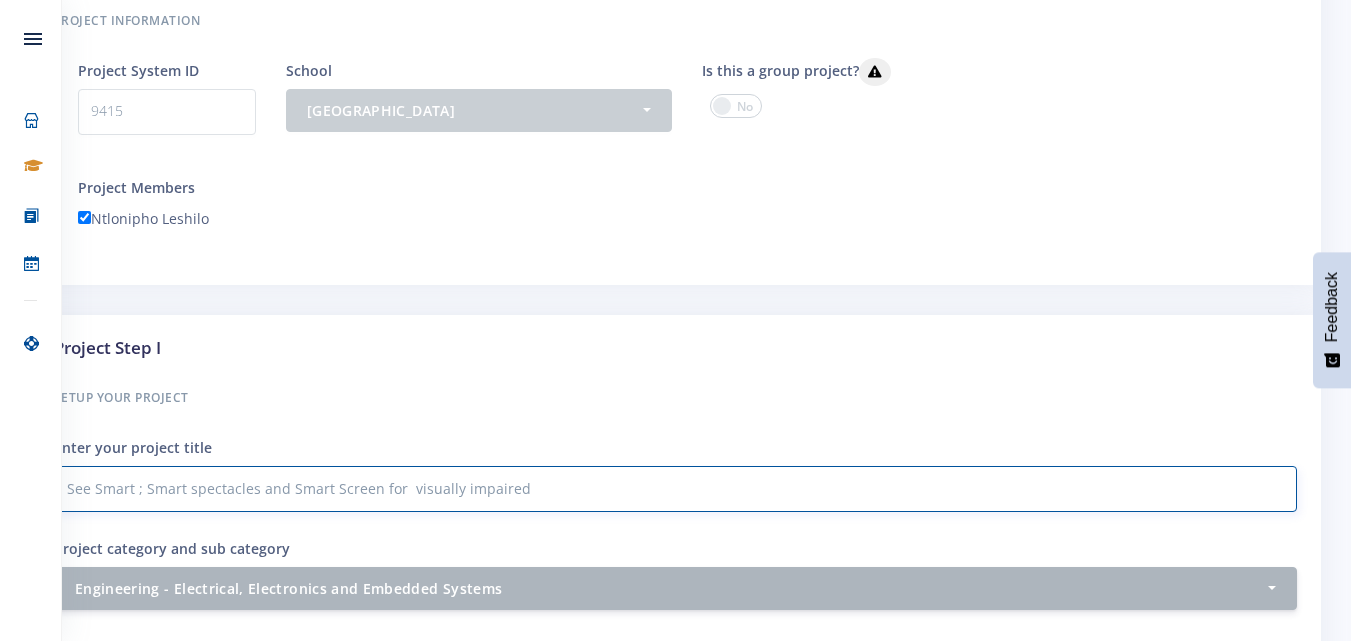 click on "See Smart ; Smart spectacles and Smart Screen for  visually impaired" at bounding box center [675, 489] 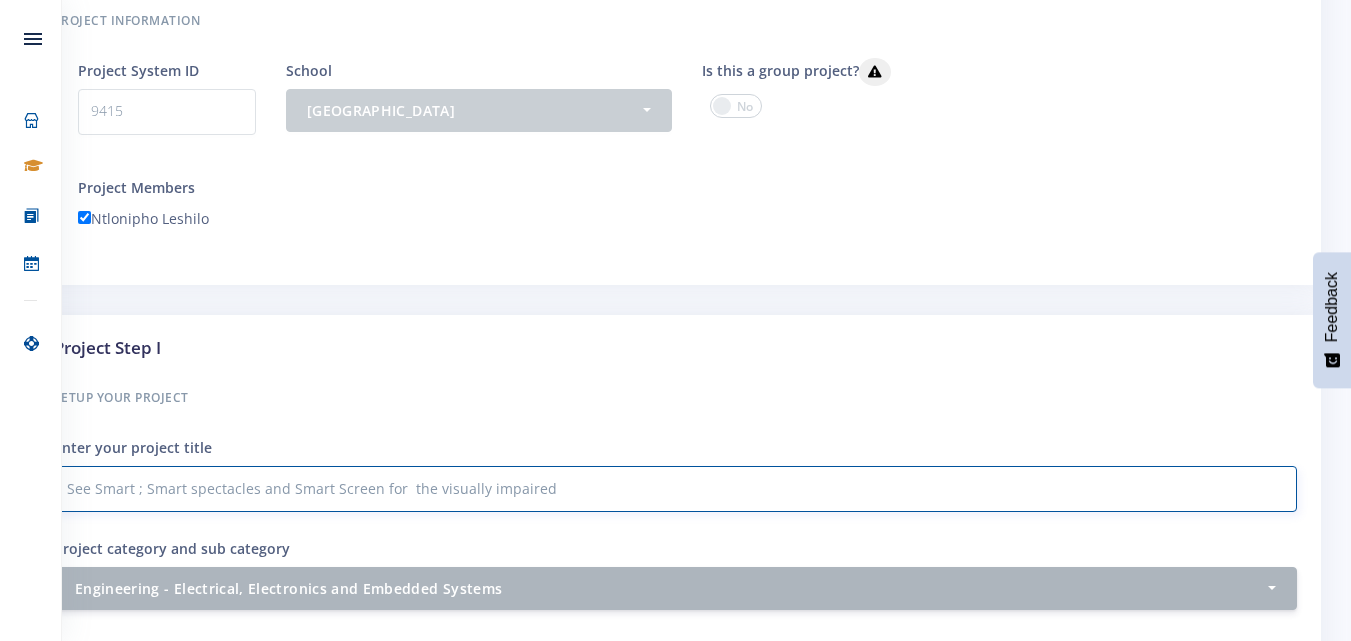 type on "See Smart ; Smart spectacles and Smart Screen for  the visually impaired" 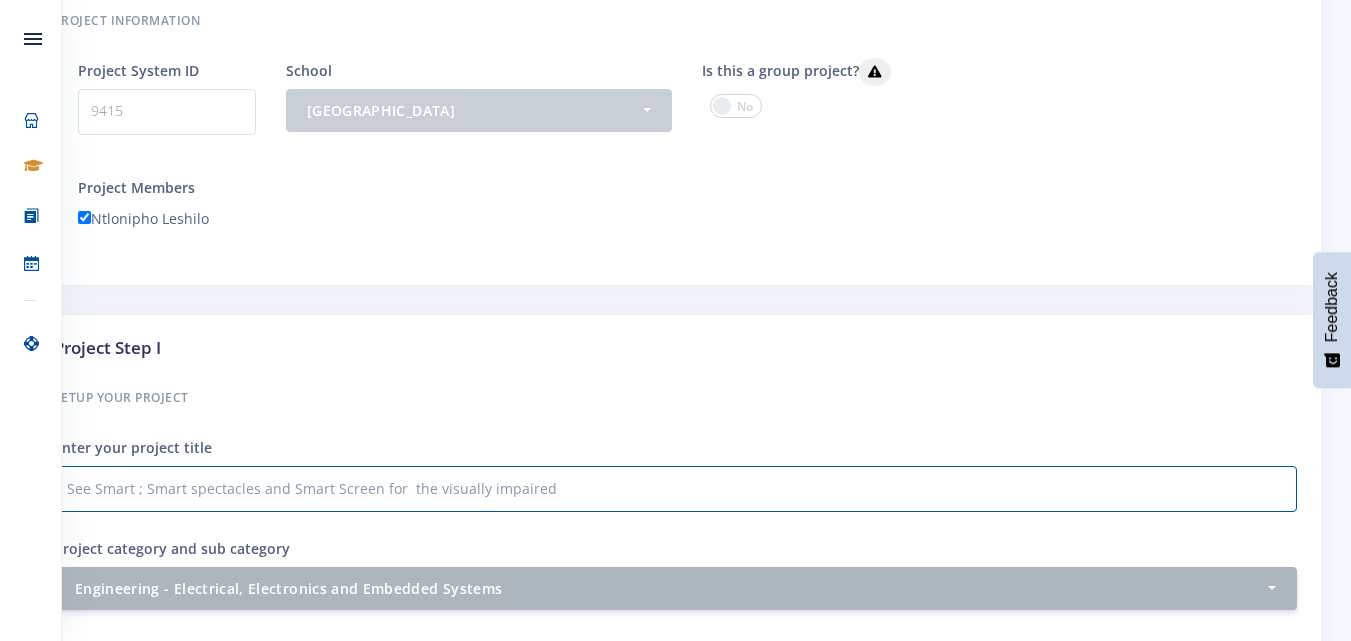 click on "Project Step I
Setup your Project
Enter your project title
See Smart ; Smart spectacles and Smart Screen for  the visually impaired
Project category and sub category
Select category and sub category
Agricultural Sciences - Aquaculture" at bounding box center (675, 561) 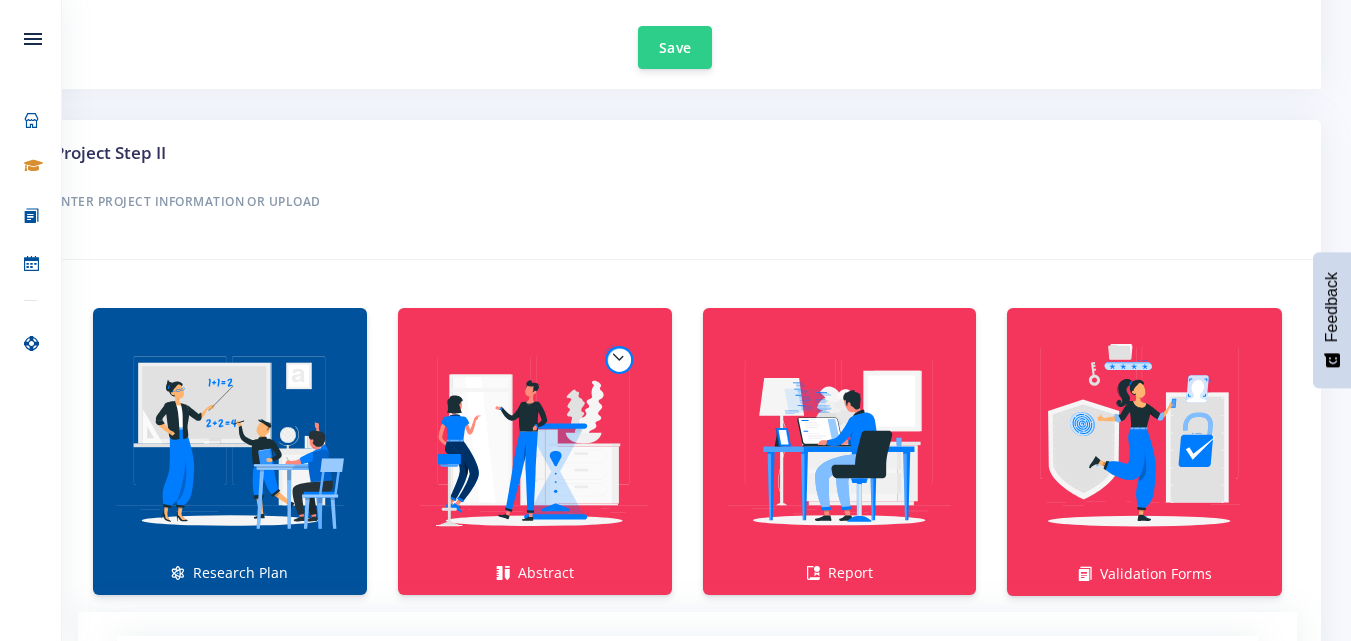 scroll, scrollTop: 0, scrollLeft: 0, axis: both 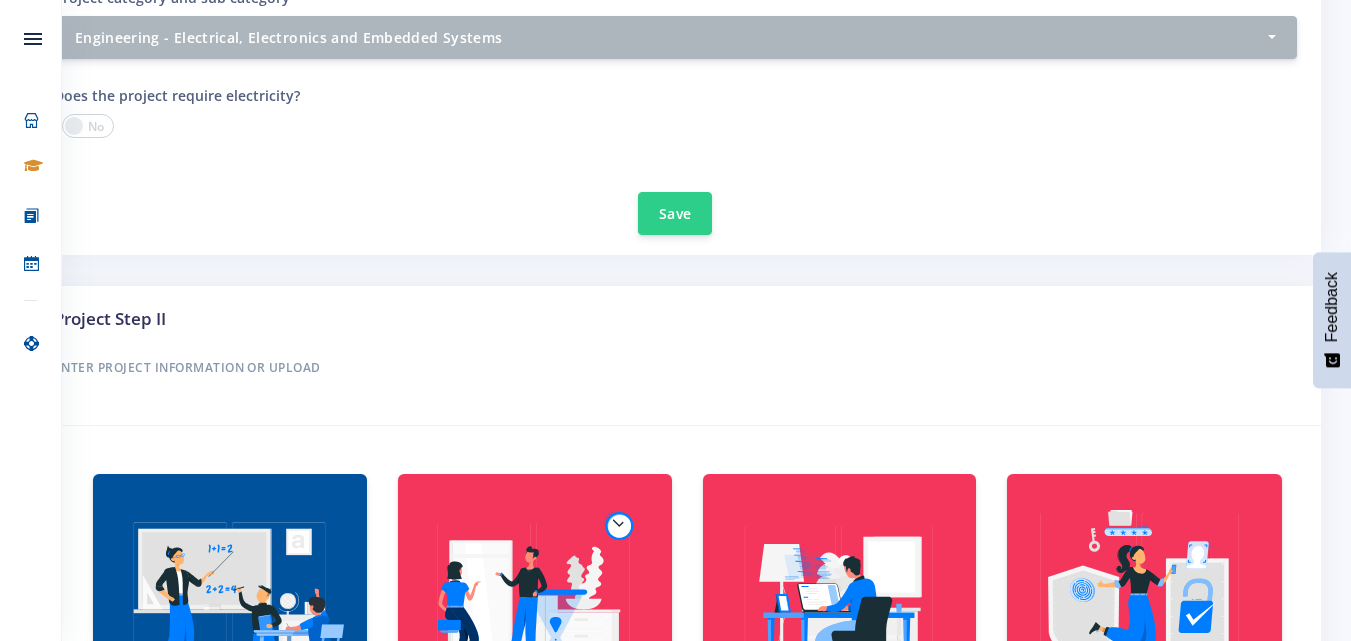 click at bounding box center [88, 126] 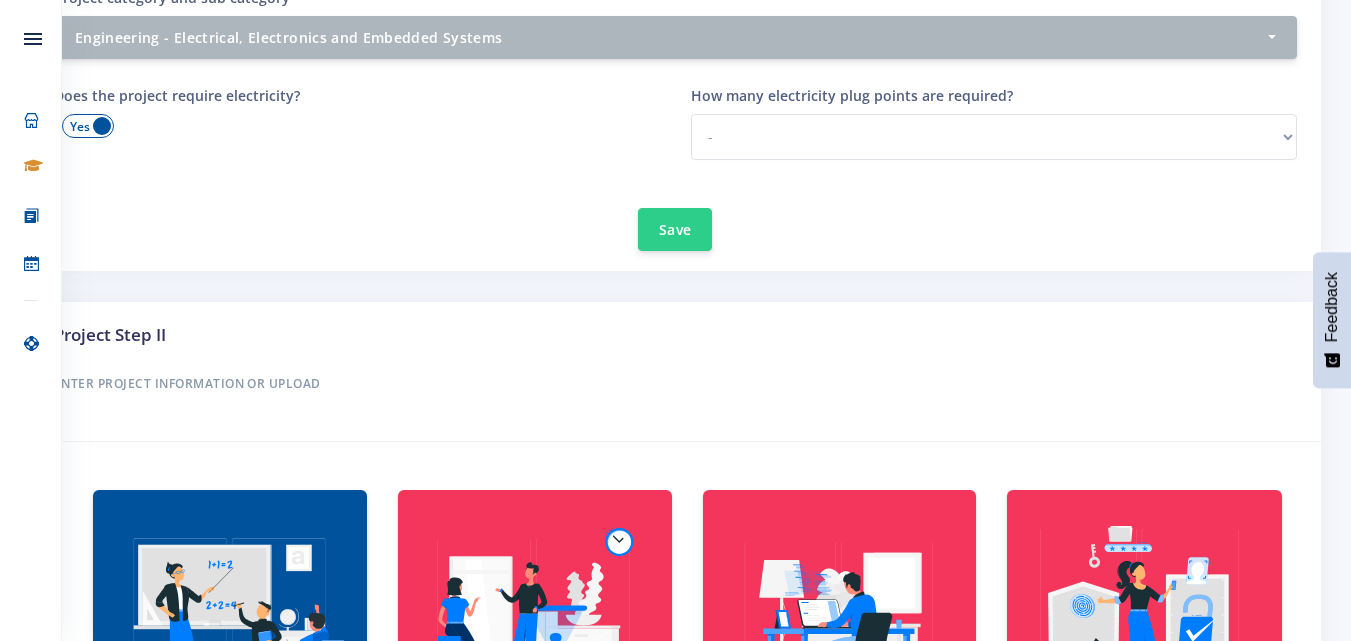 click at bounding box center [88, 126] 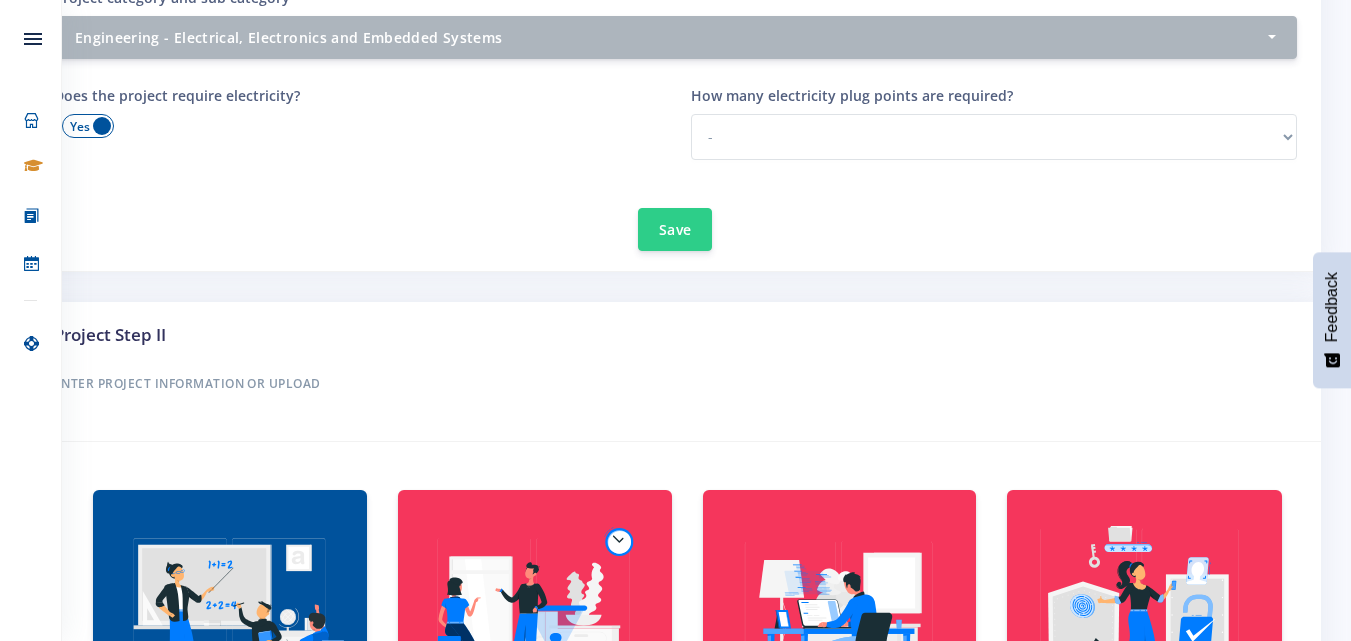 click at bounding box center [0, 0] 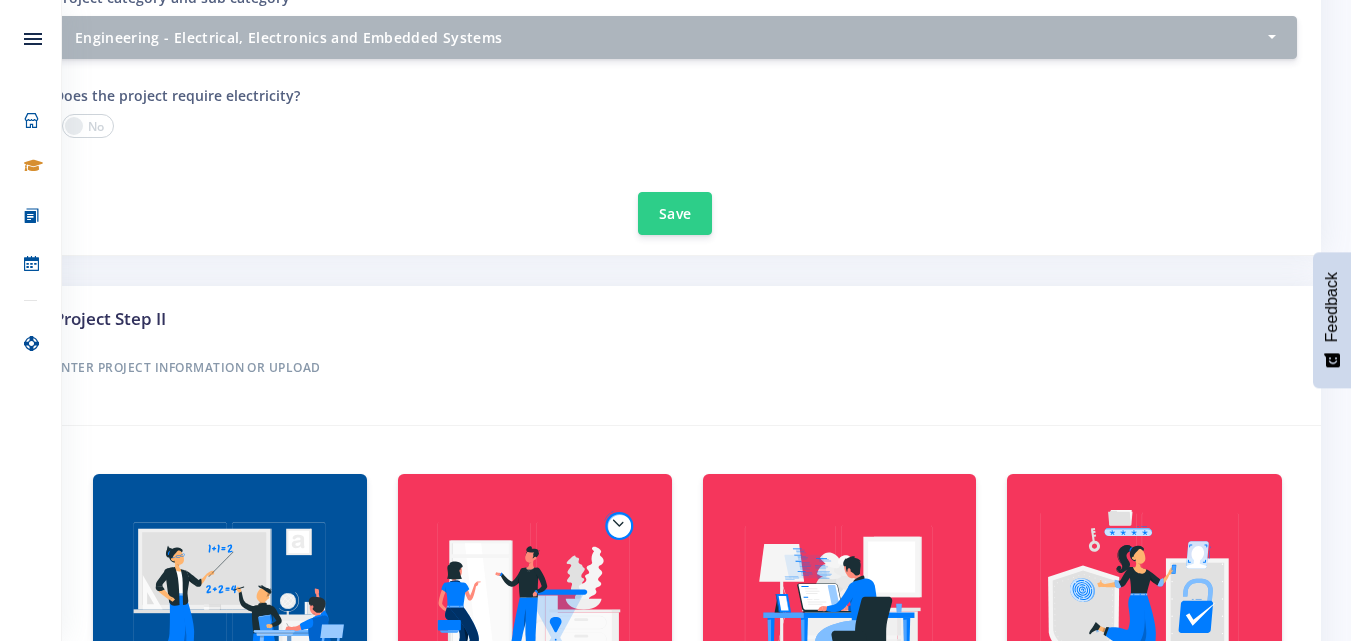 click at bounding box center [88, 126] 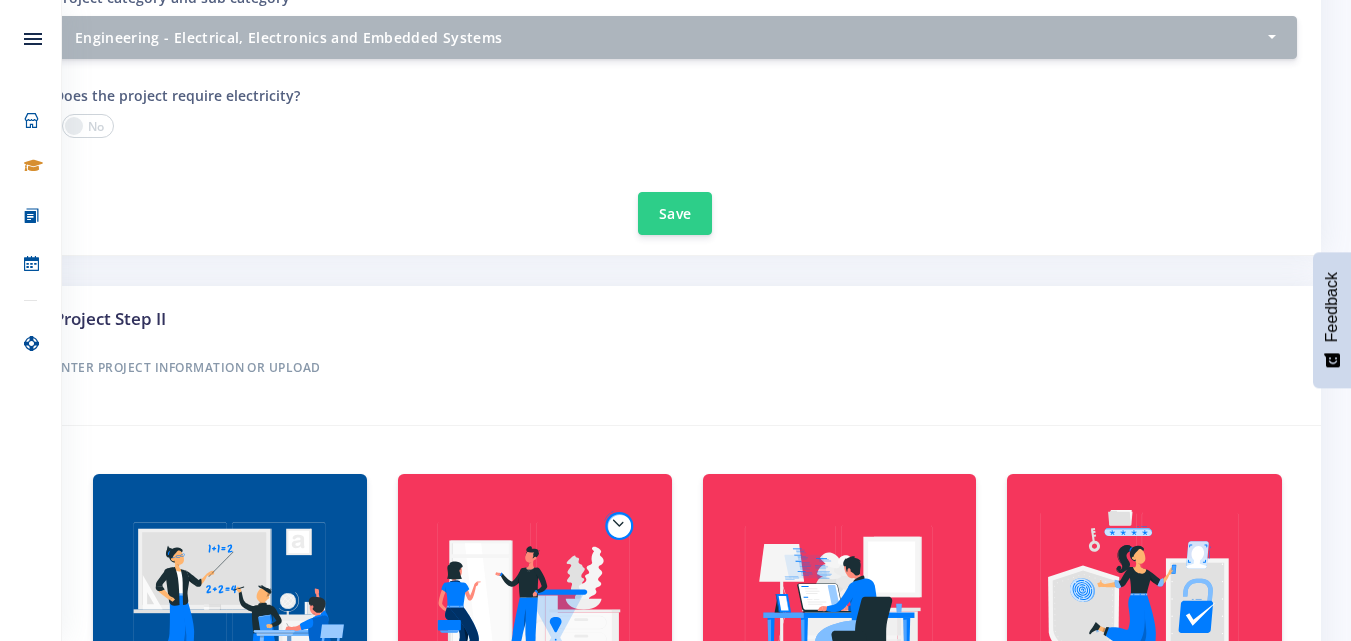 click at bounding box center [0, 0] 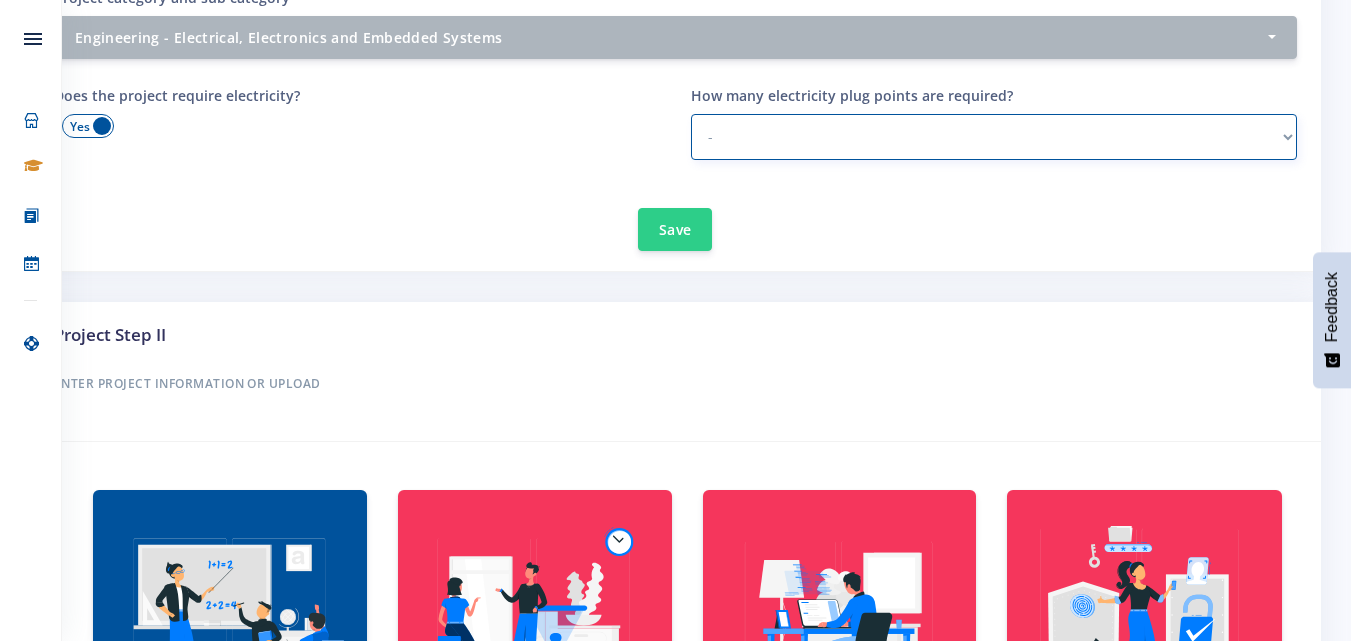click on "-
1
2 - 3
3 or more" at bounding box center (994, 137) 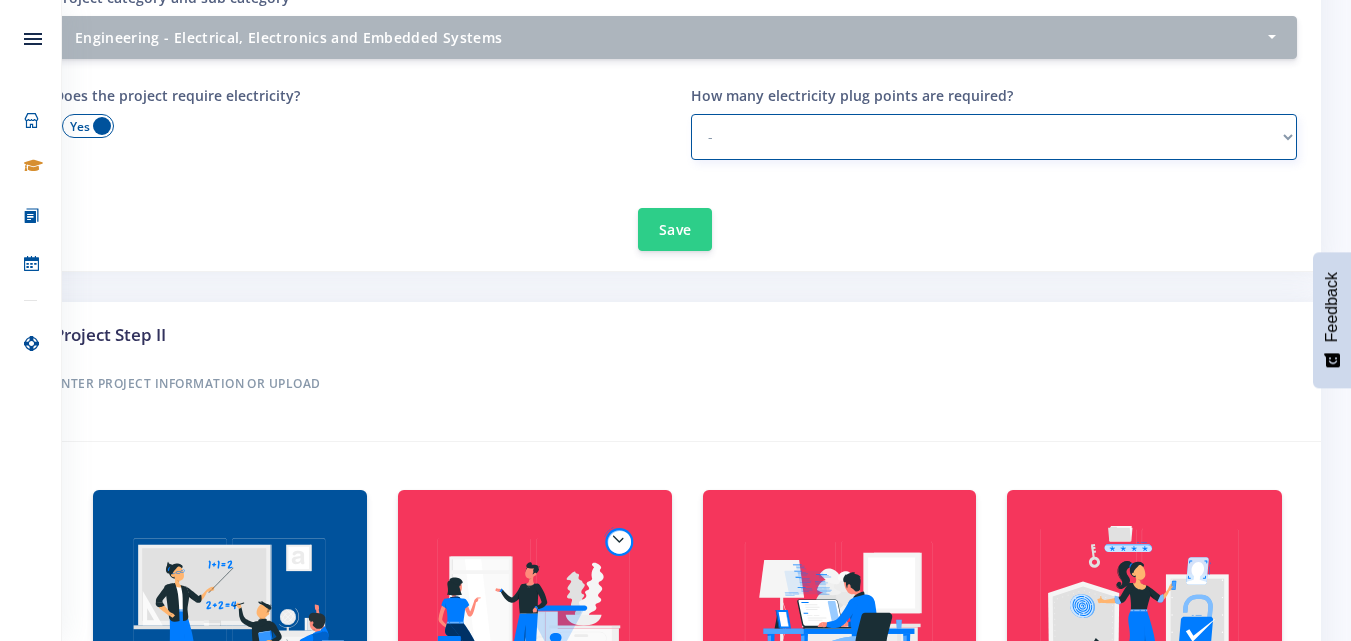 select on "1" 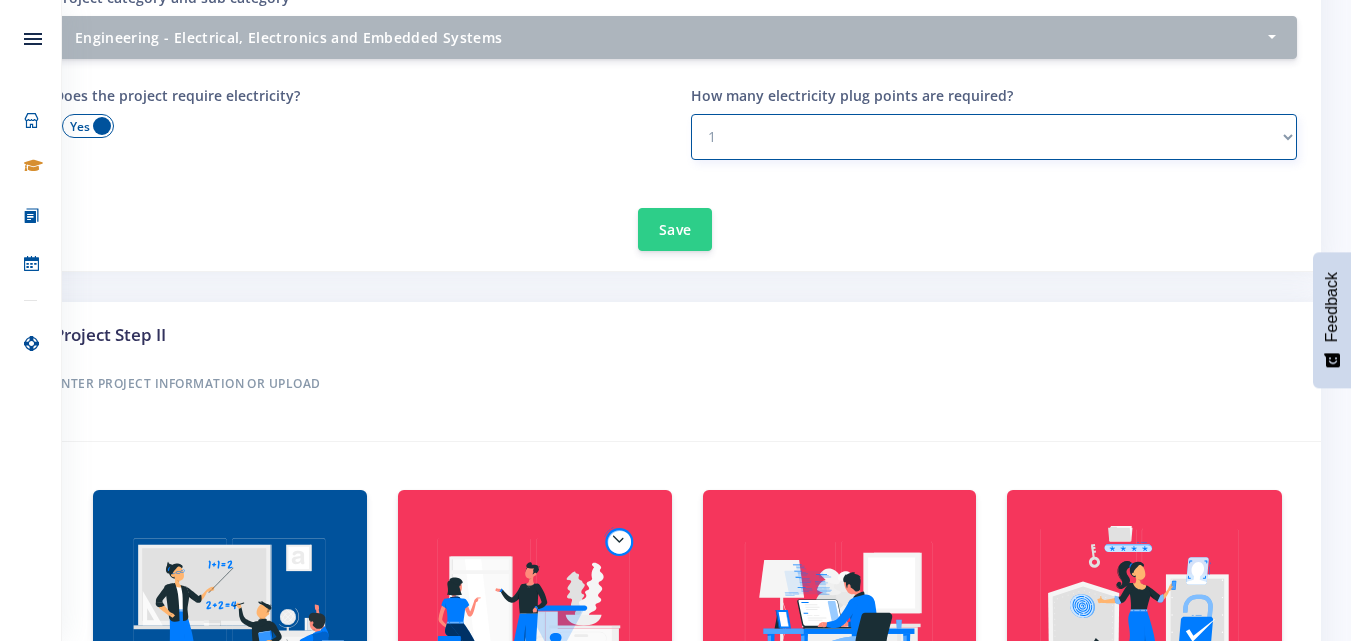 click on "-
1
2 - 3
3 or more" at bounding box center (994, 137) 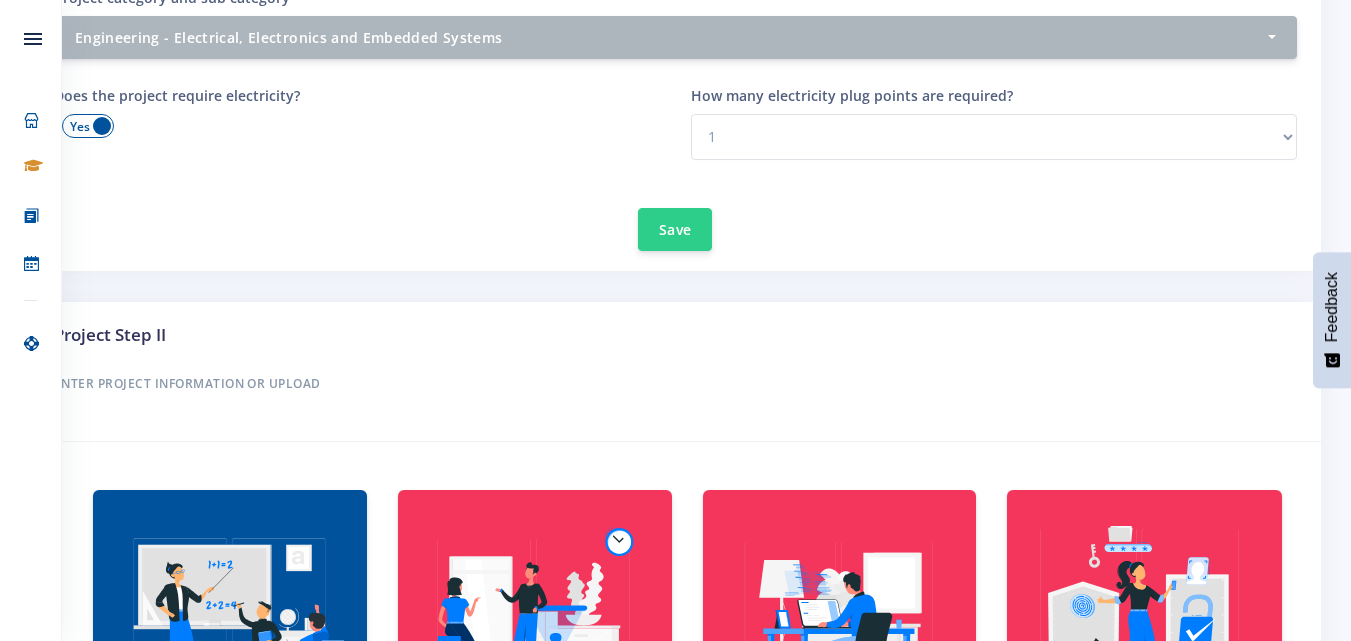 click on "Does the project require electricity?" at bounding box center [357, 98] 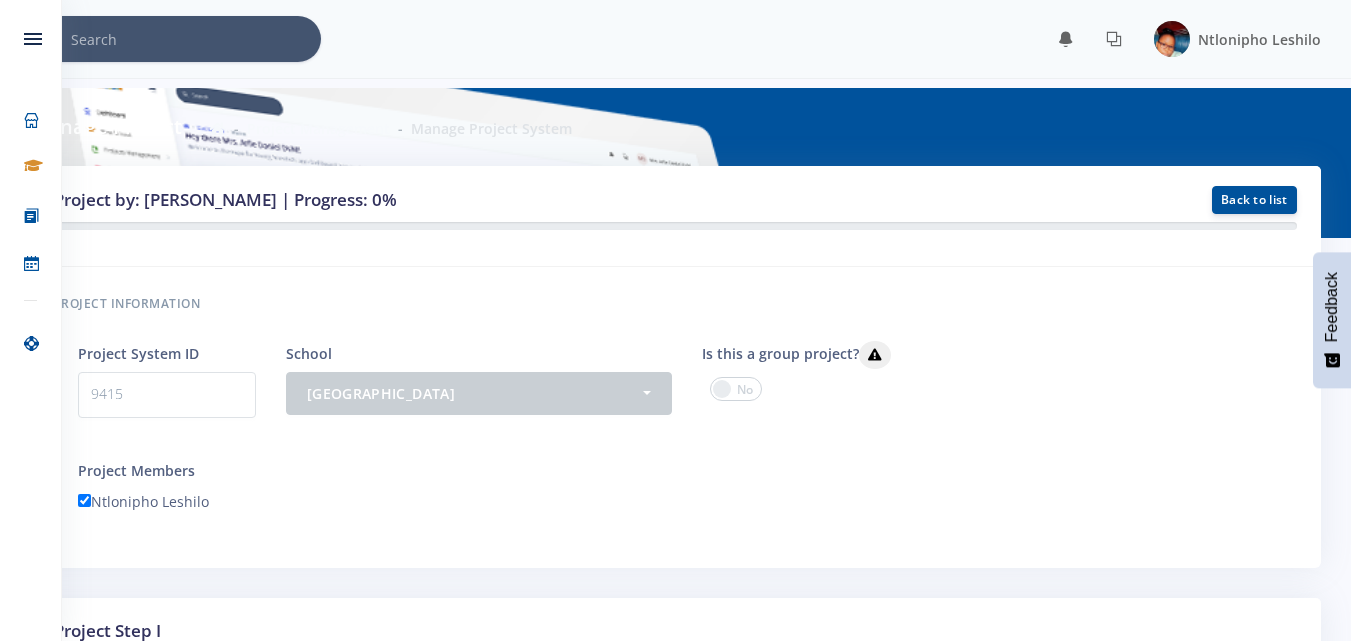 scroll, scrollTop: 1000, scrollLeft: 0, axis: vertical 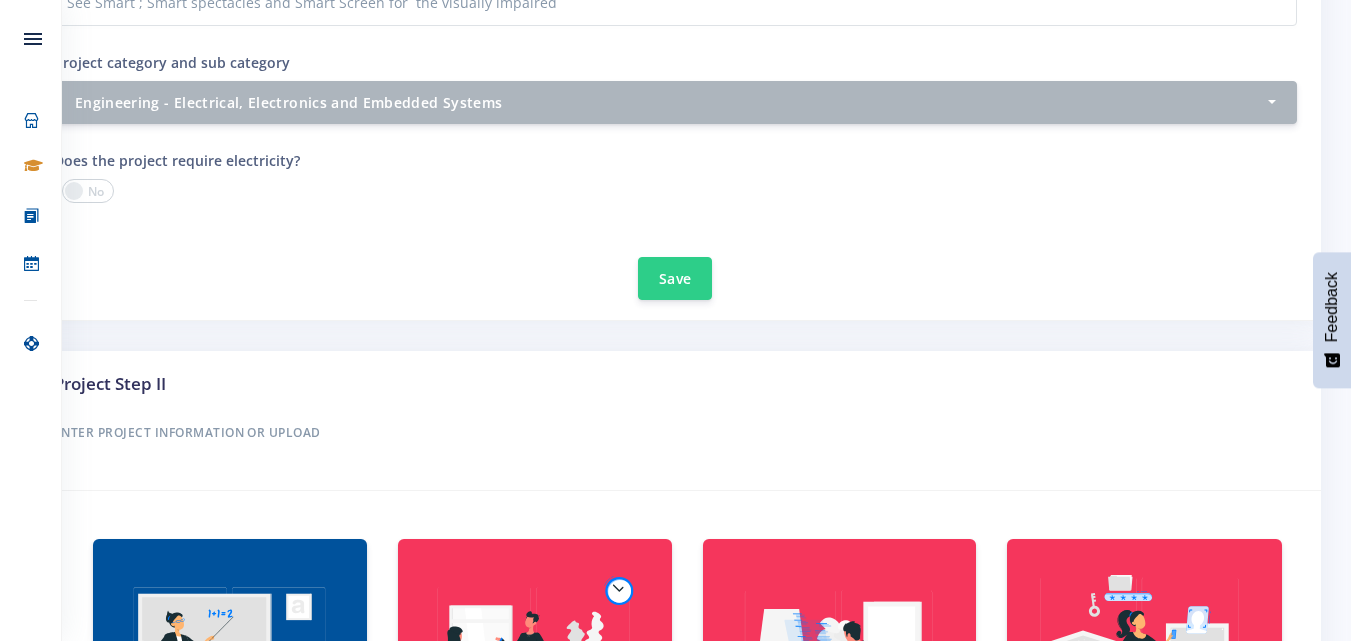 drag, startPoint x: 677, startPoint y: 284, endPoint x: 590, endPoint y: 268, distance: 88.45903 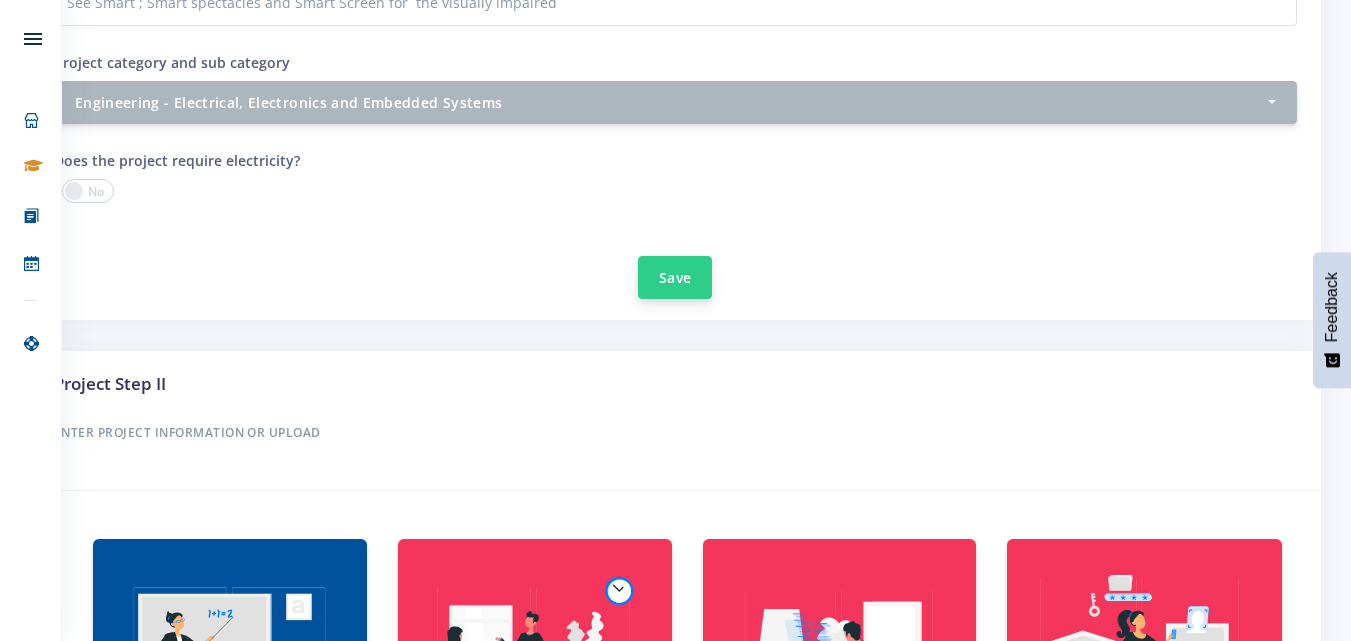 click on "Save" at bounding box center [675, 277] 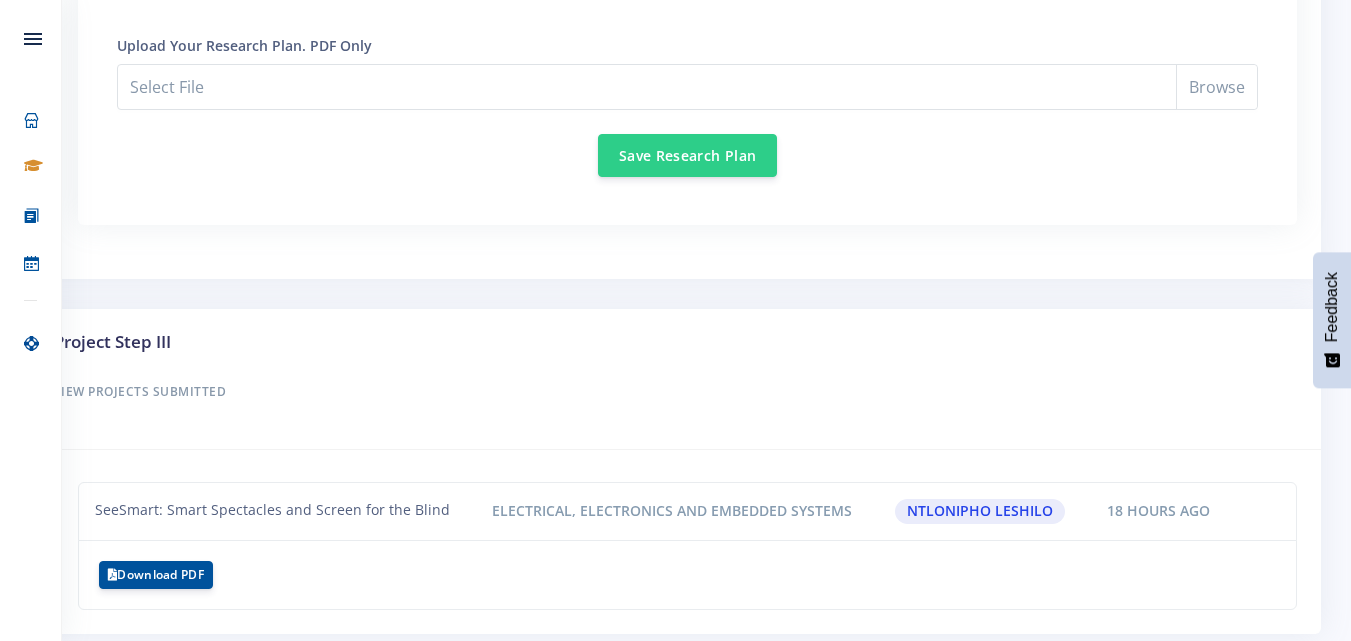 scroll, scrollTop: 769, scrollLeft: 0, axis: vertical 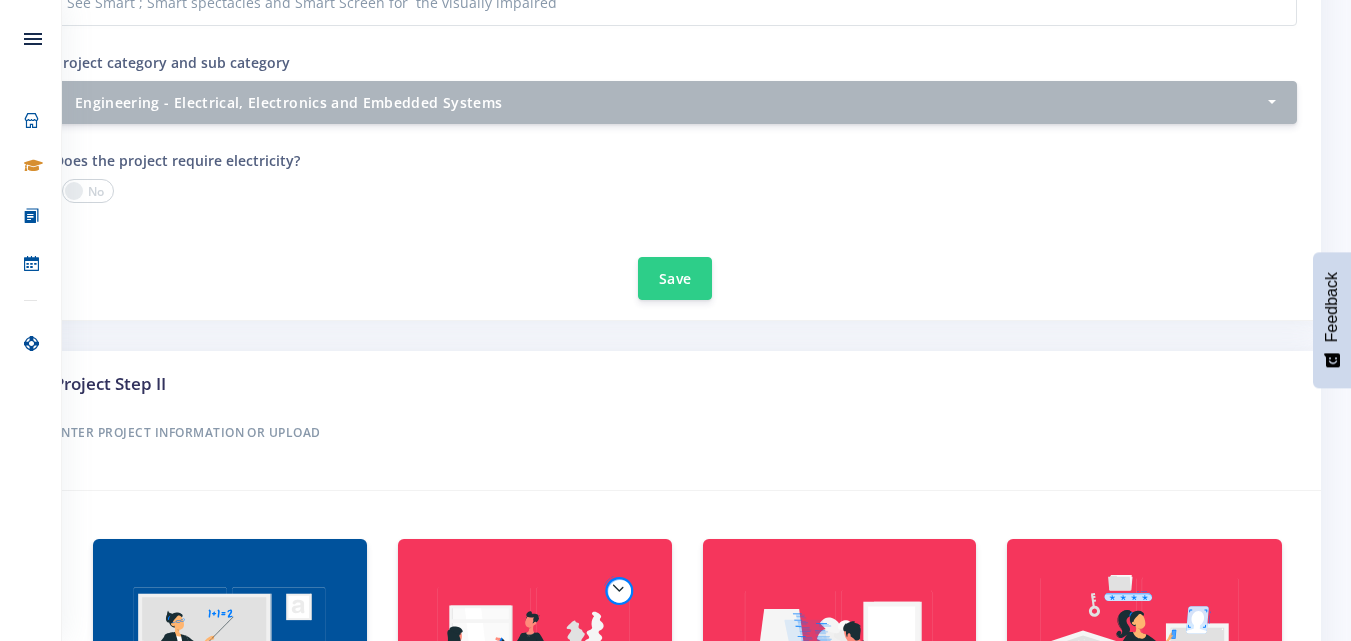 click at bounding box center [230, 672] 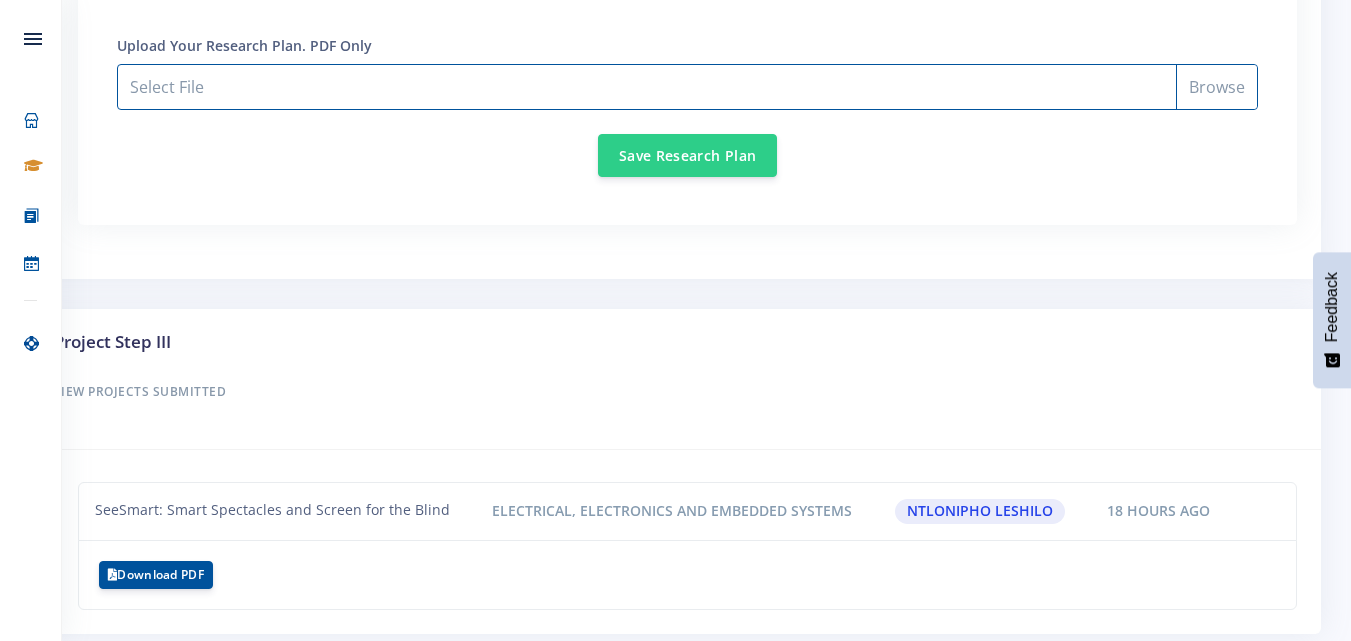 click on "Select File" at bounding box center [687, 87] 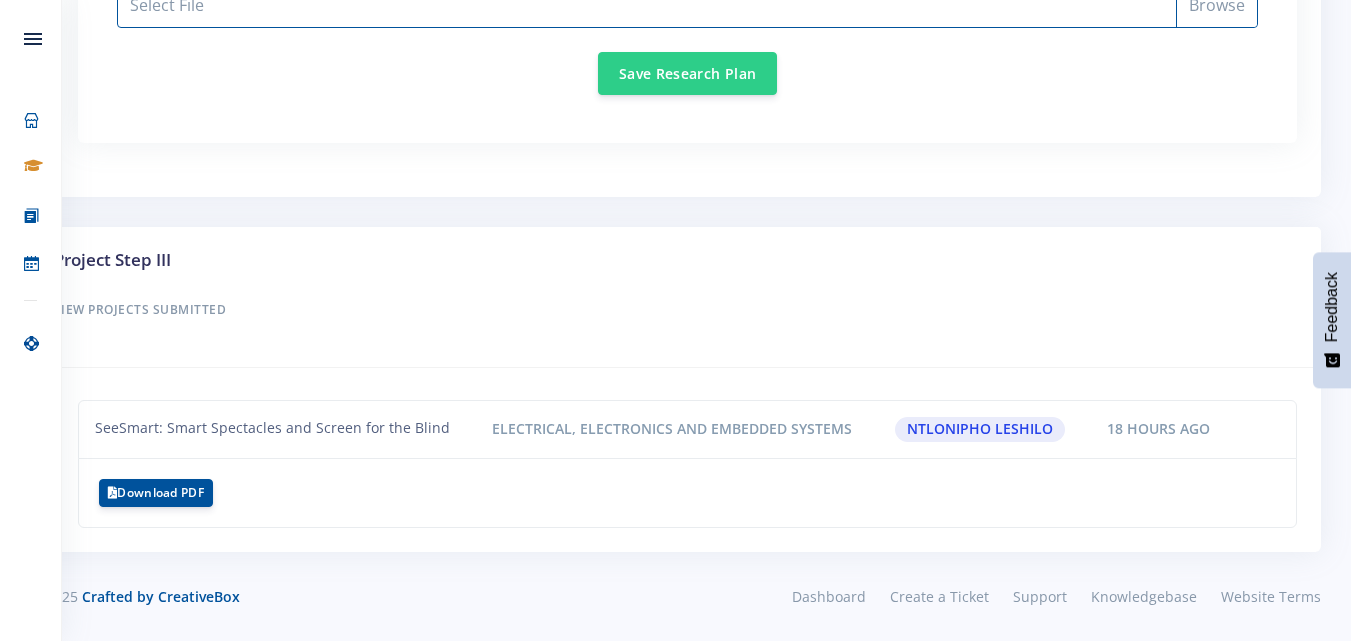 scroll, scrollTop: 851, scrollLeft: 0, axis: vertical 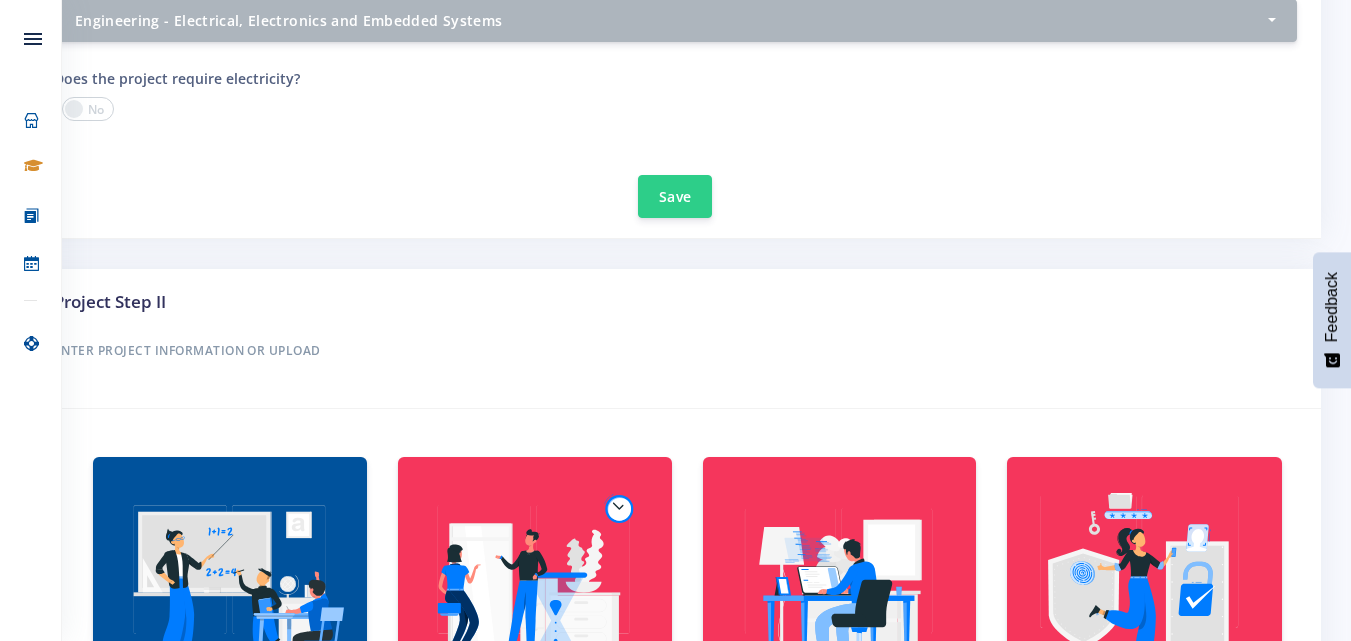 click at bounding box center (88, 109) 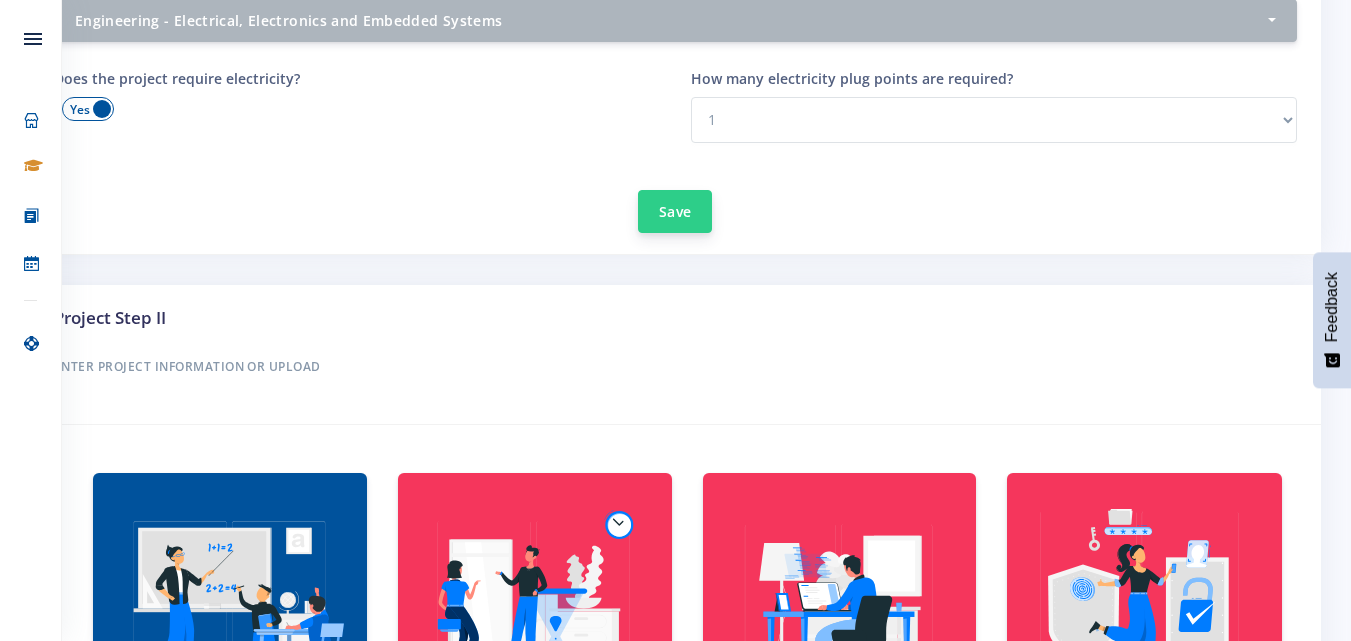 click on "Save" at bounding box center [675, 211] 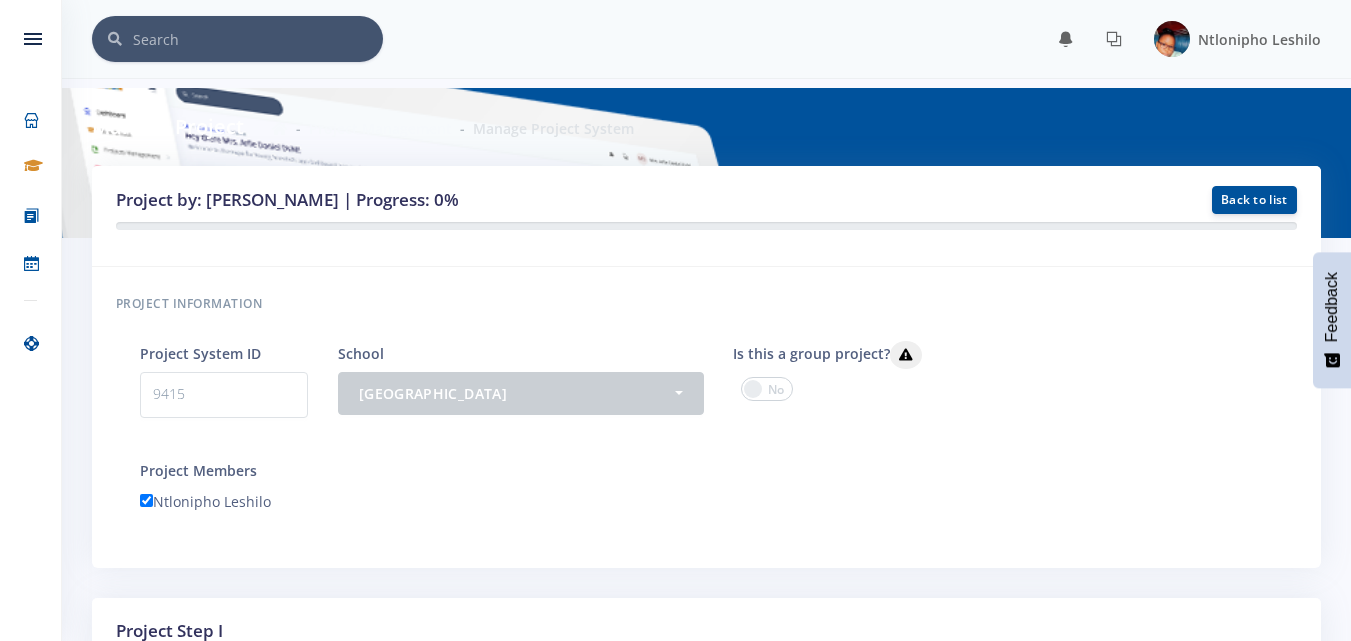 scroll, scrollTop: 851, scrollLeft: 0, axis: vertical 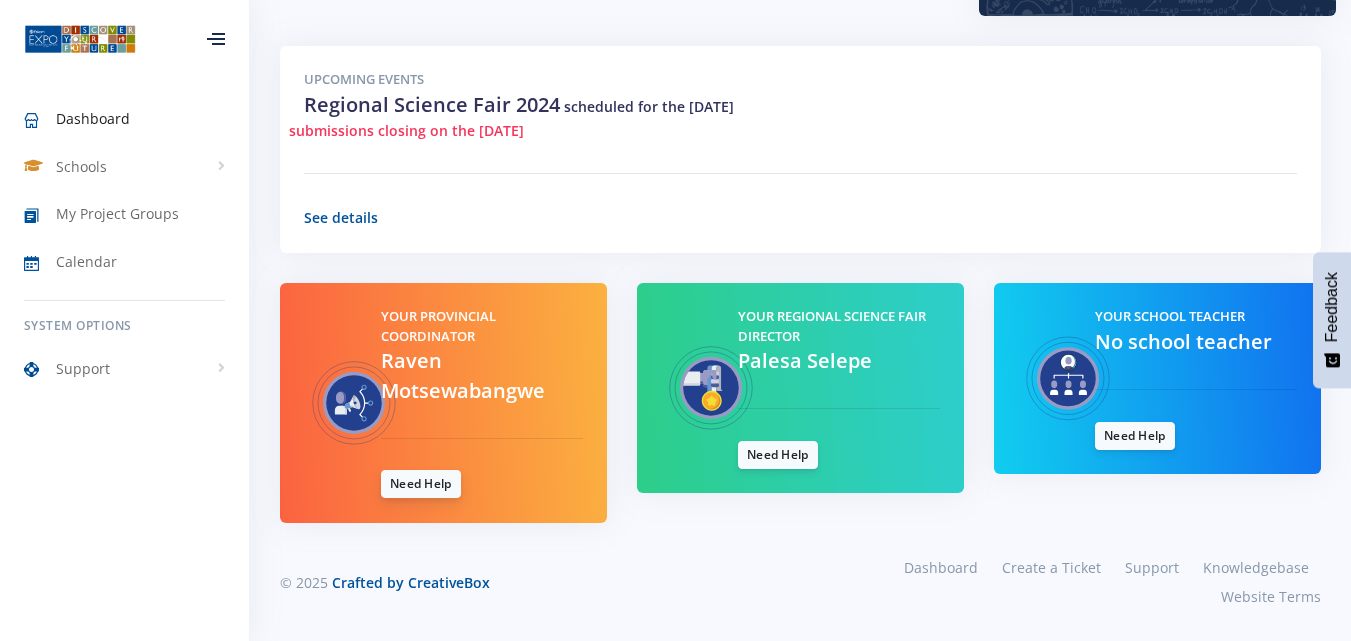 click on "Need Help" at bounding box center [421, 484] 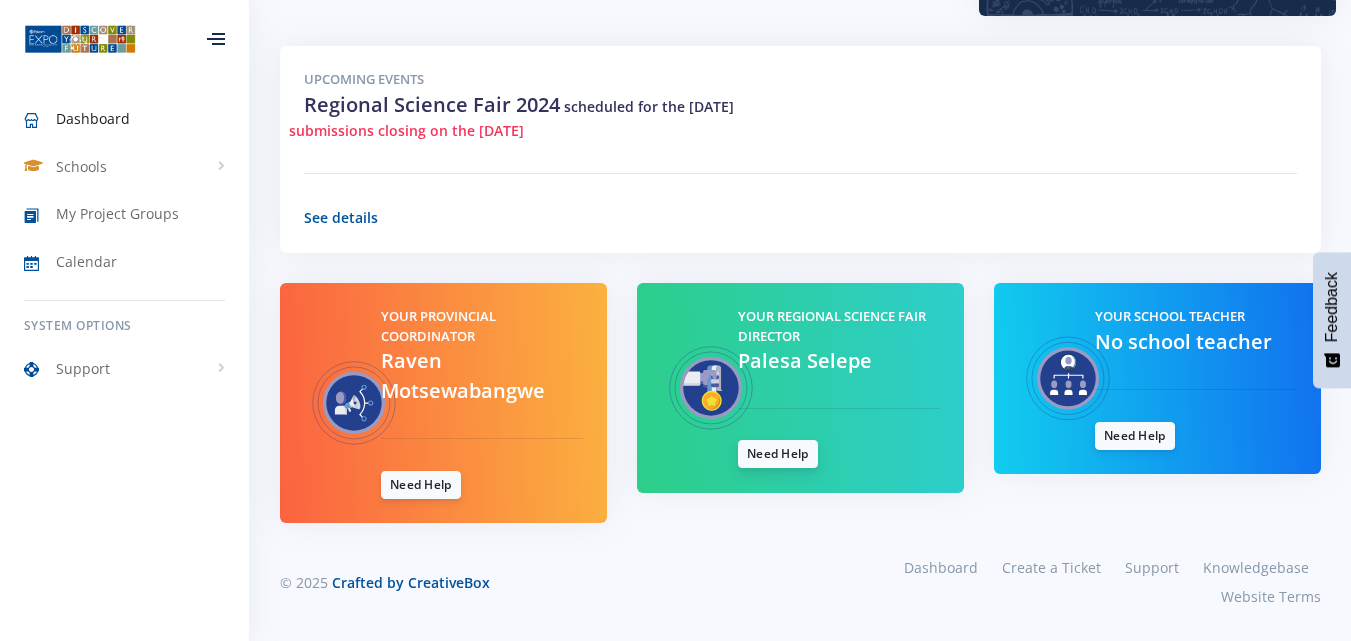 click on "Need Help" at bounding box center [778, 454] 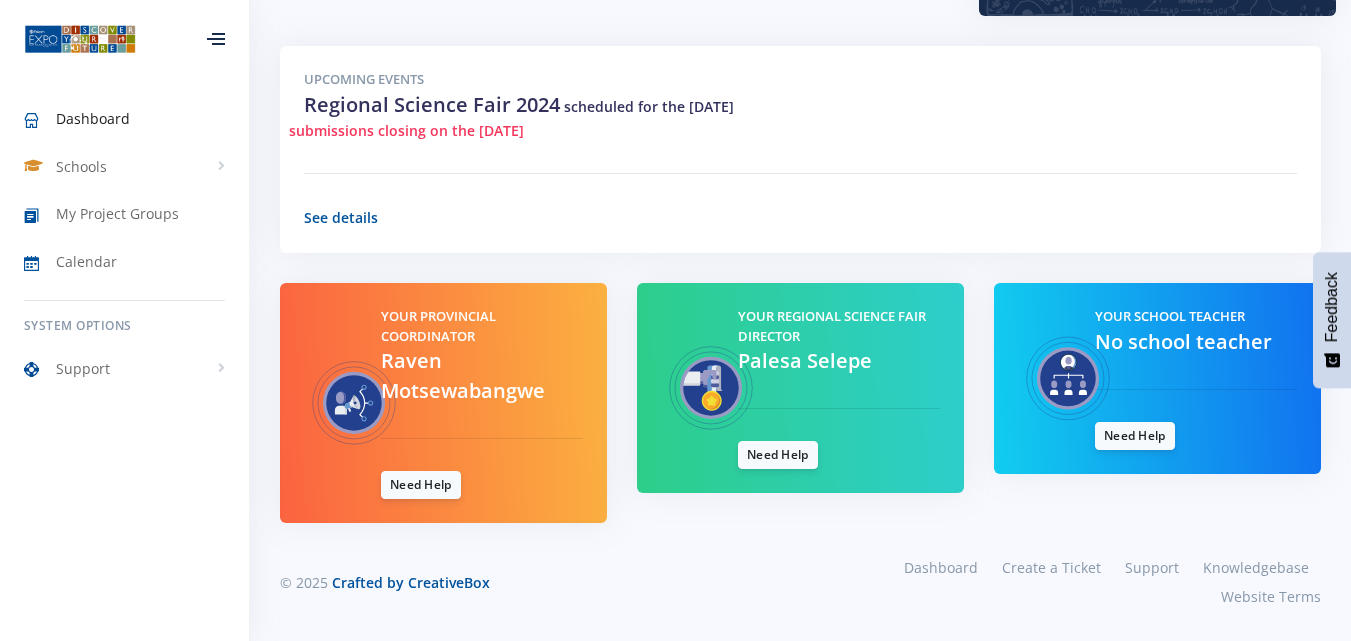 scroll, scrollTop: 0, scrollLeft: 0, axis: both 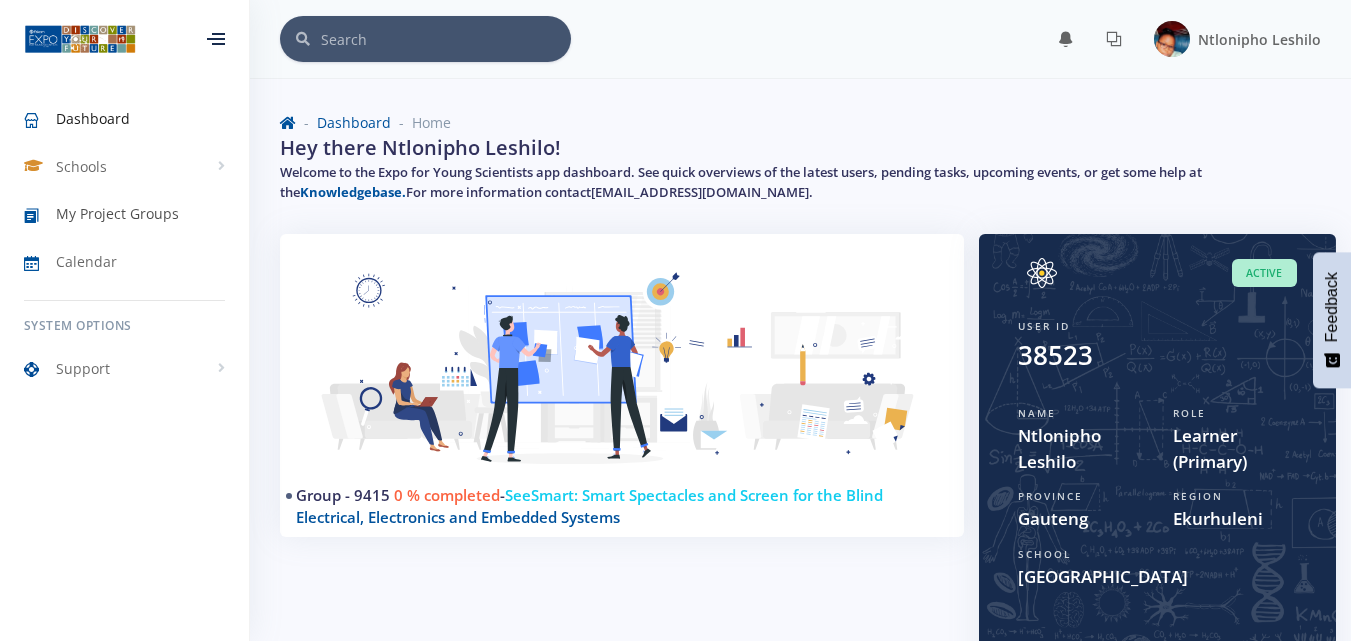 click on "My Project Groups" at bounding box center [117, 213] 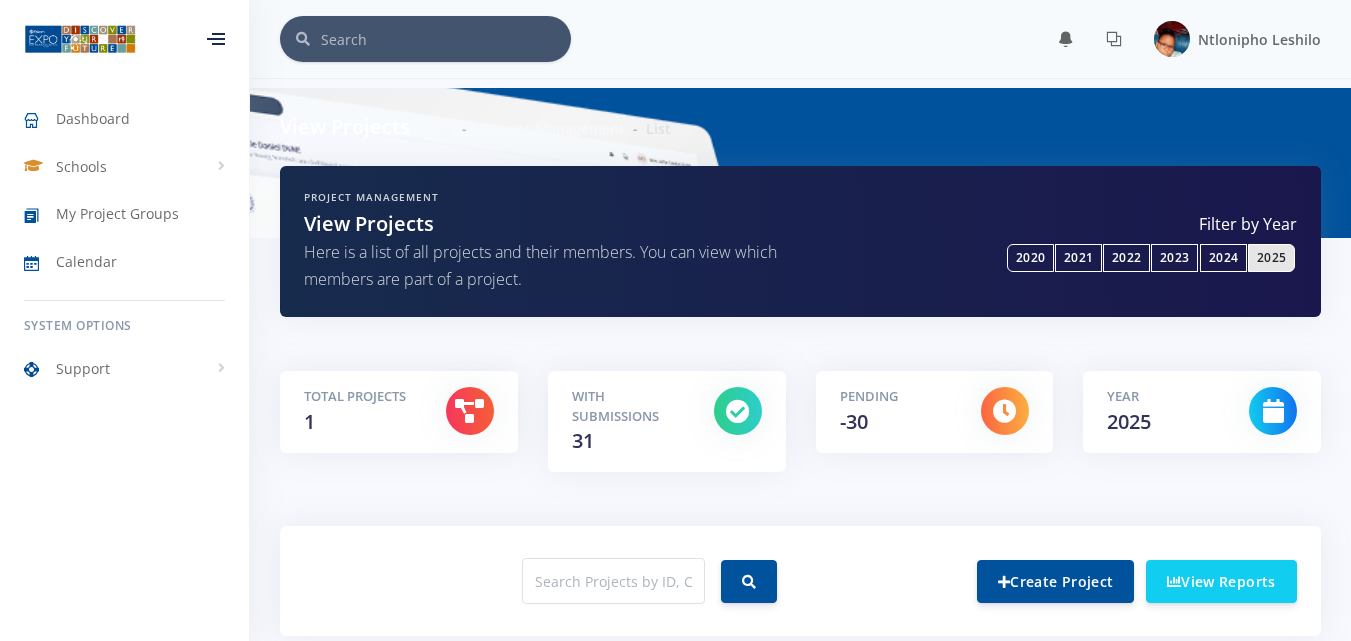 scroll, scrollTop: 0, scrollLeft: 0, axis: both 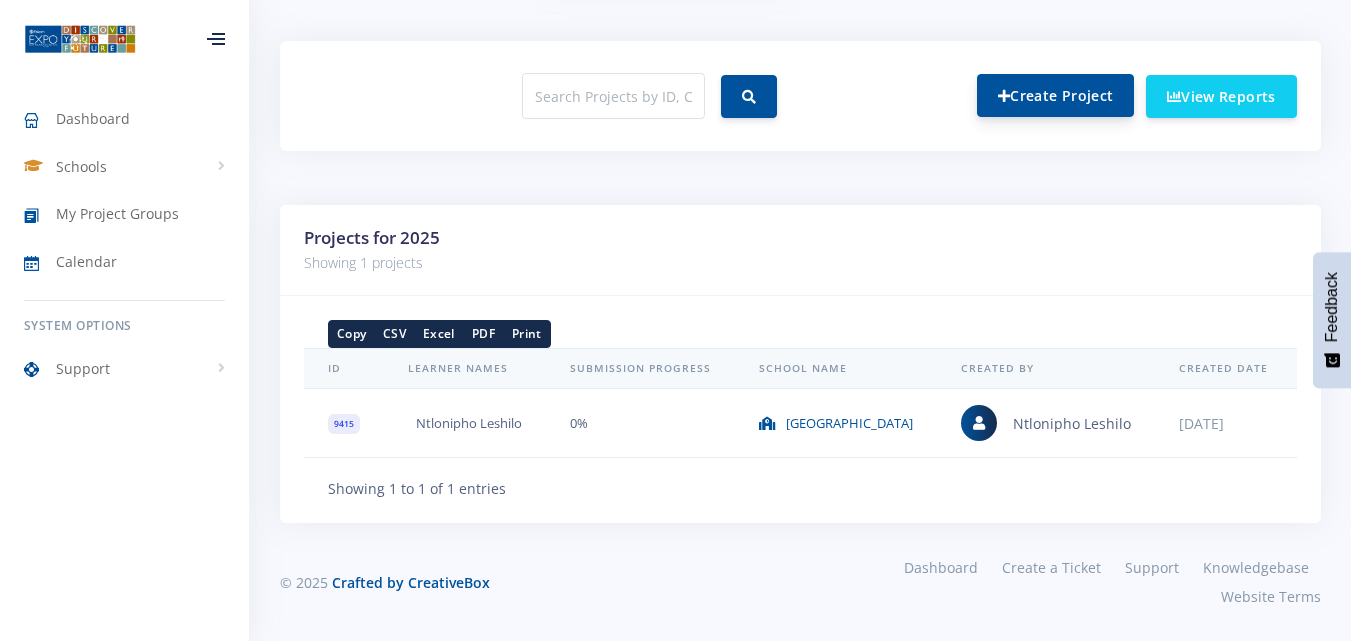 click on "Create Project" at bounding box center (1055, 95) 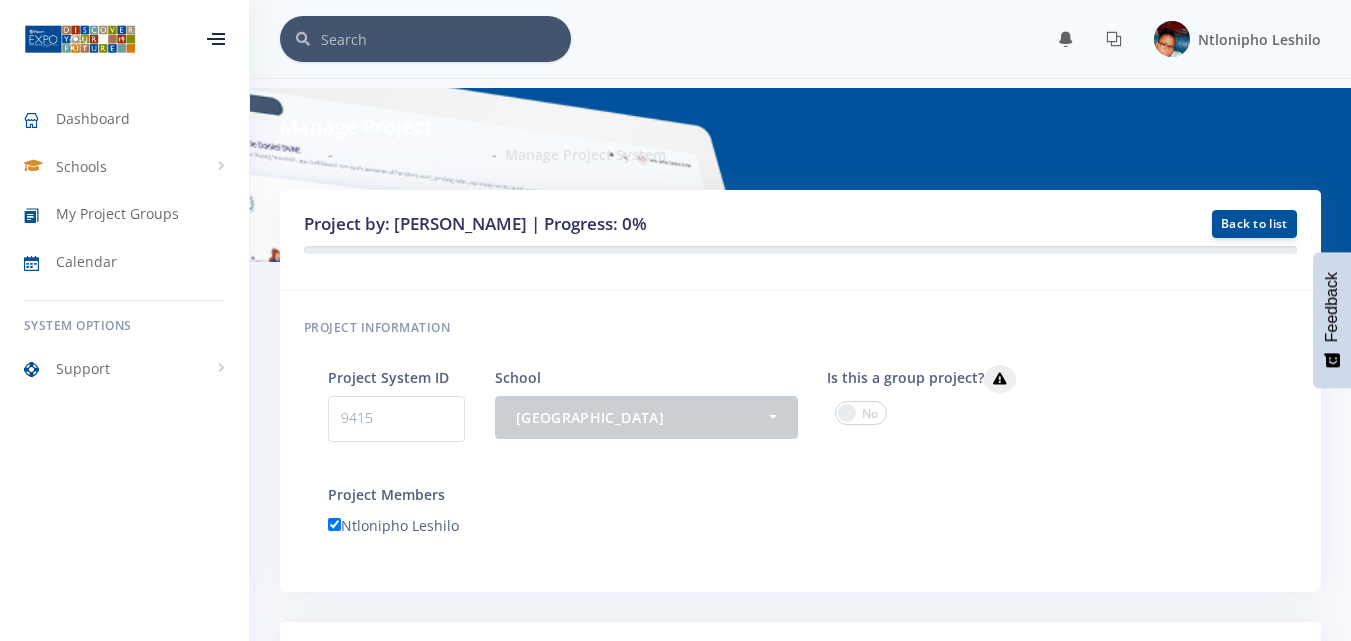 scroll, scrollTop: 0, scrollLeft: 0, axis: both 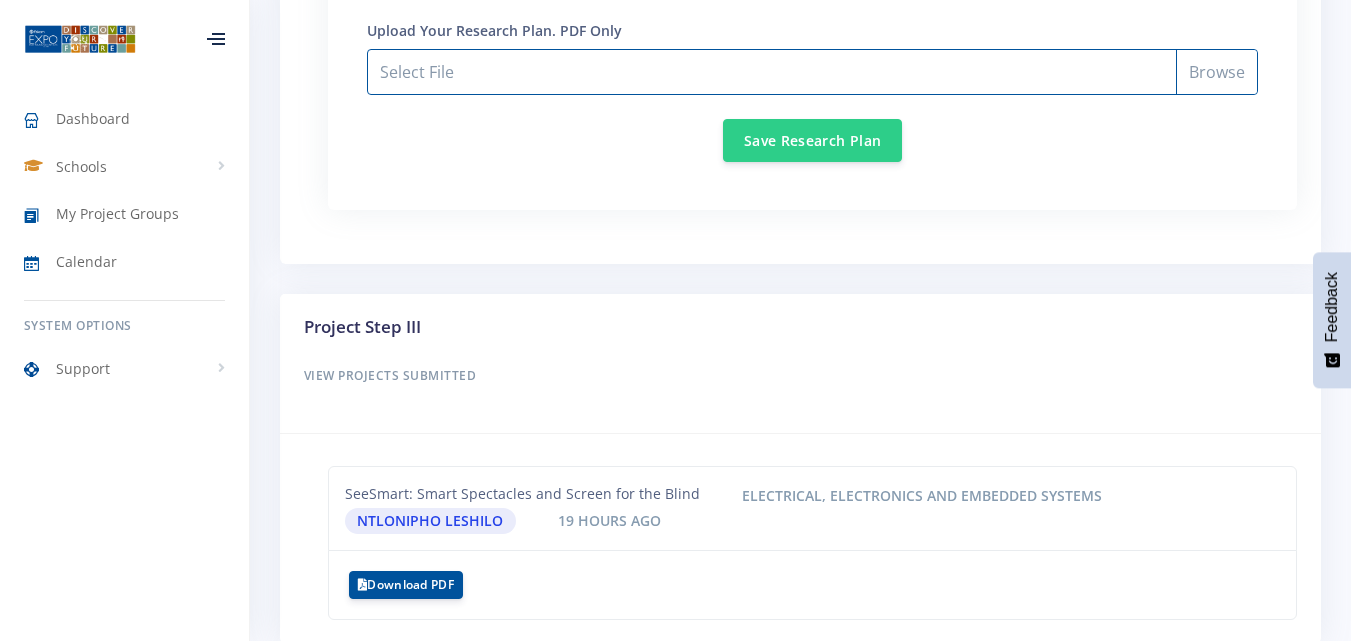 click on "Select File" at bounding box center (812, 72) 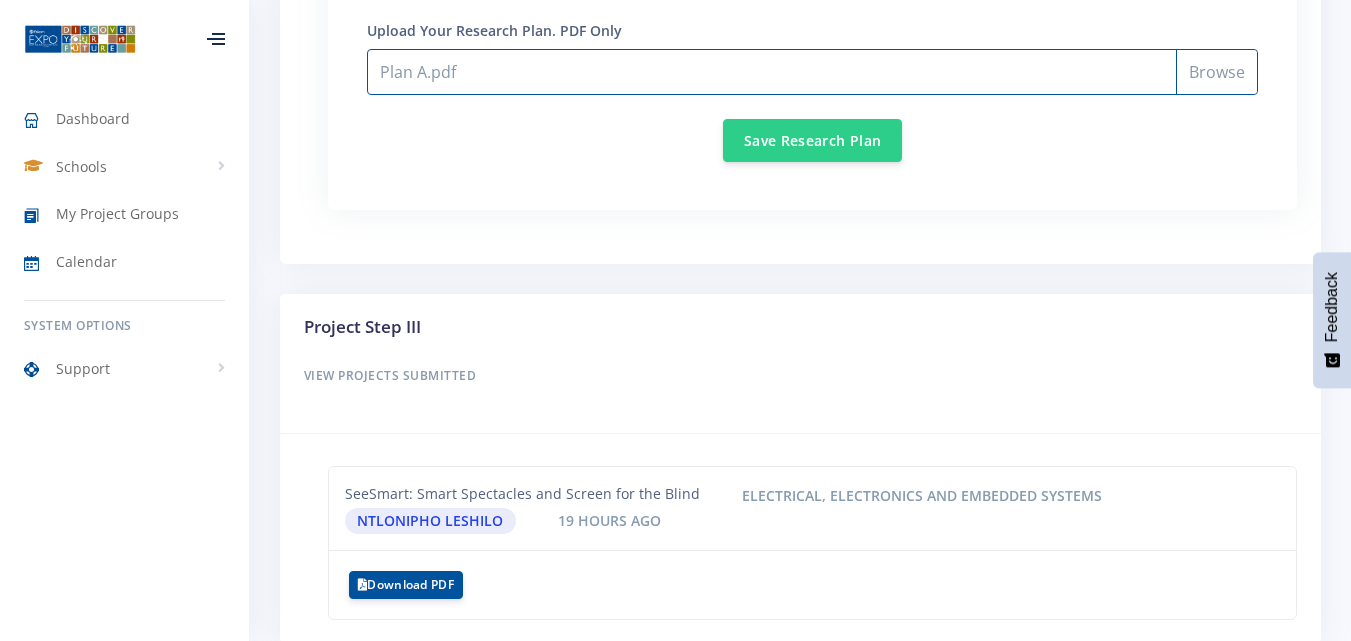 scroll, scrollTop: 746, scrollLeft: 0, axis: vertical 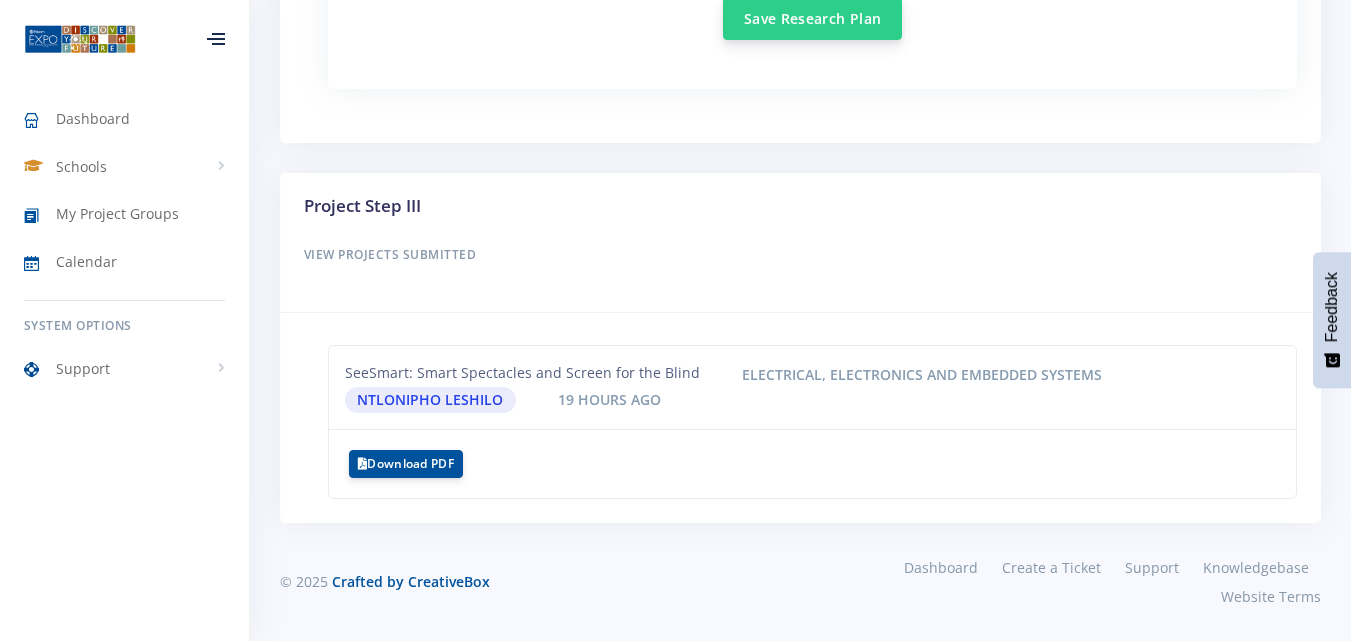 click on "Save Research Plan" at bounding box center (812, 18) 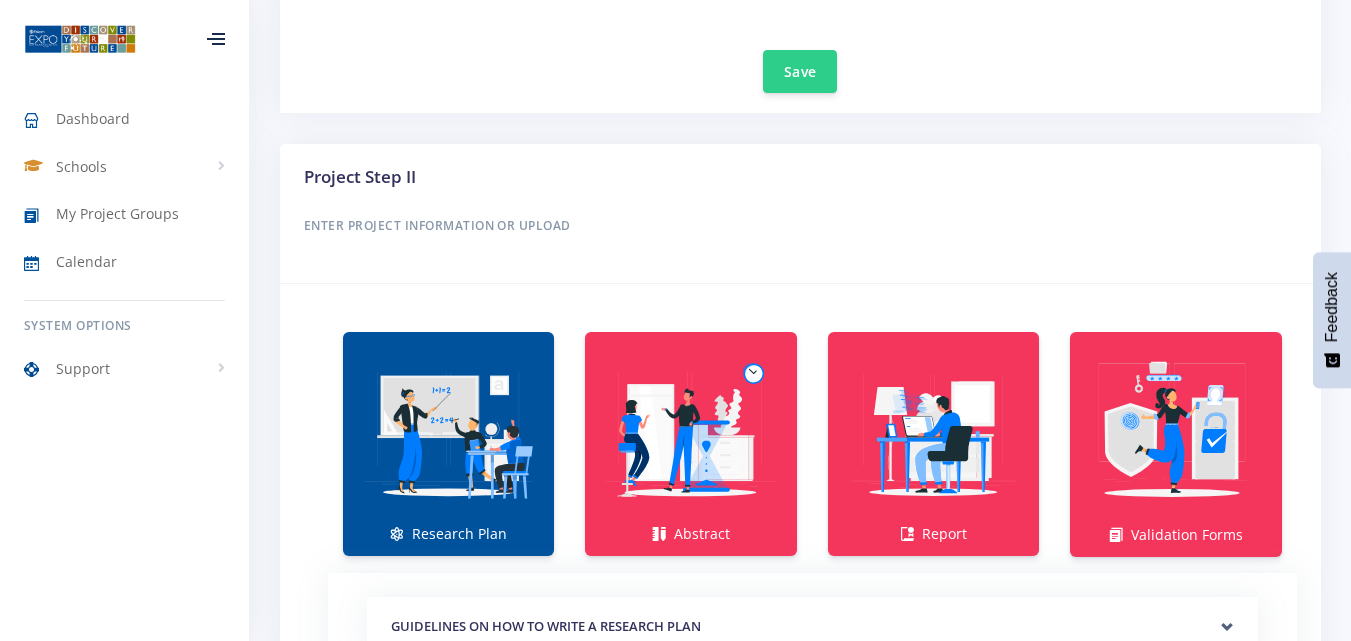 scroll, scrollTop: 1867, scrollLeft: 0, axis: vertical 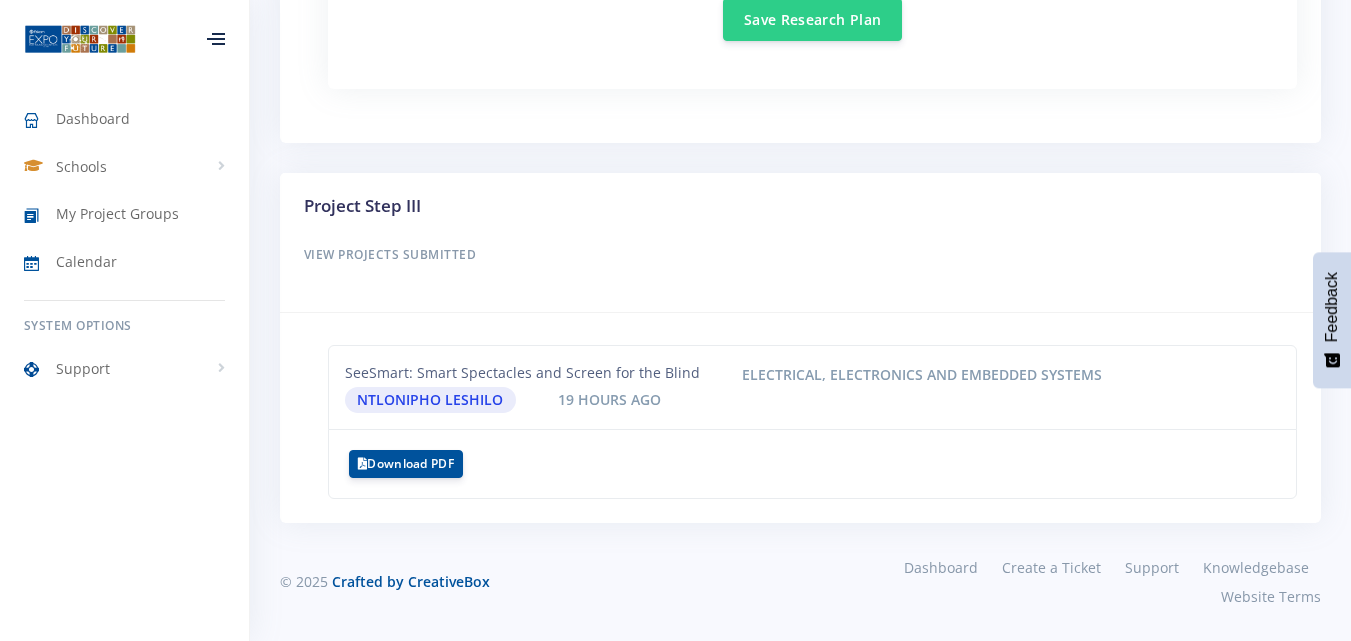 click on "Project Step III
View Projects Submitted" at bounding box center (800, 243) 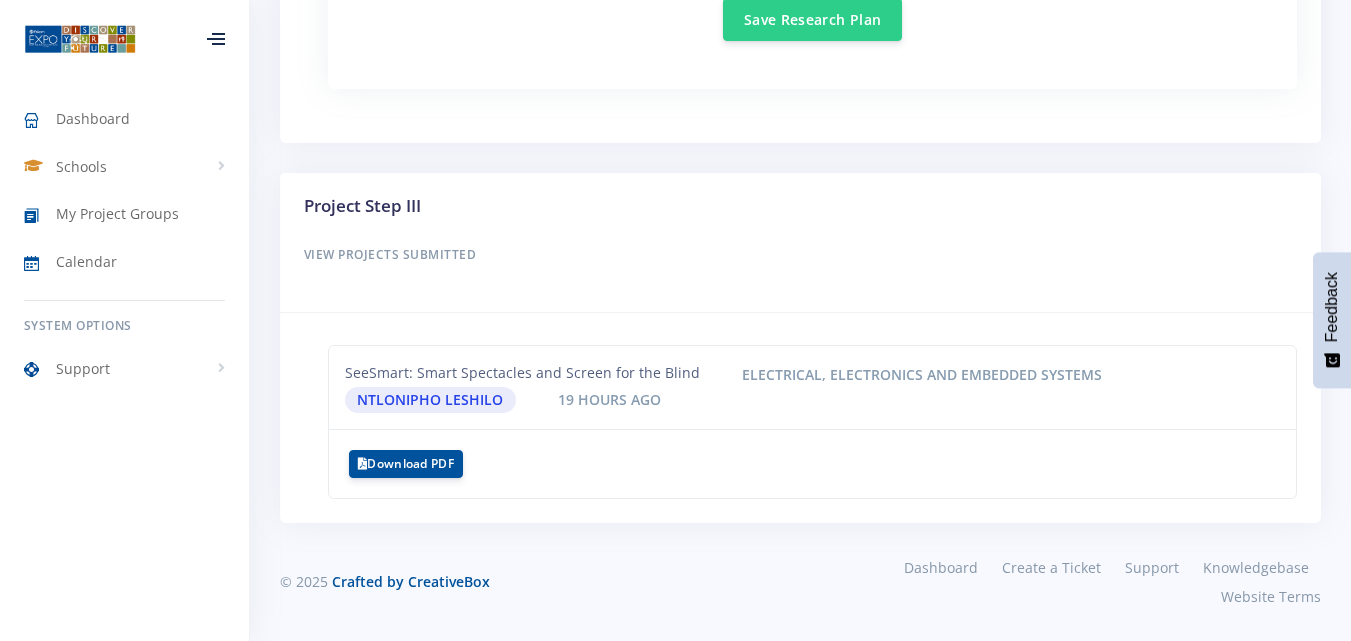 click on "SeeSmart: Smart Spectacles and Screen  for the Blind
Electrical, Electronics and Embedded Systems
Ntlonipho Leshilo
19 hours ago" at bounding box center (812, 387) 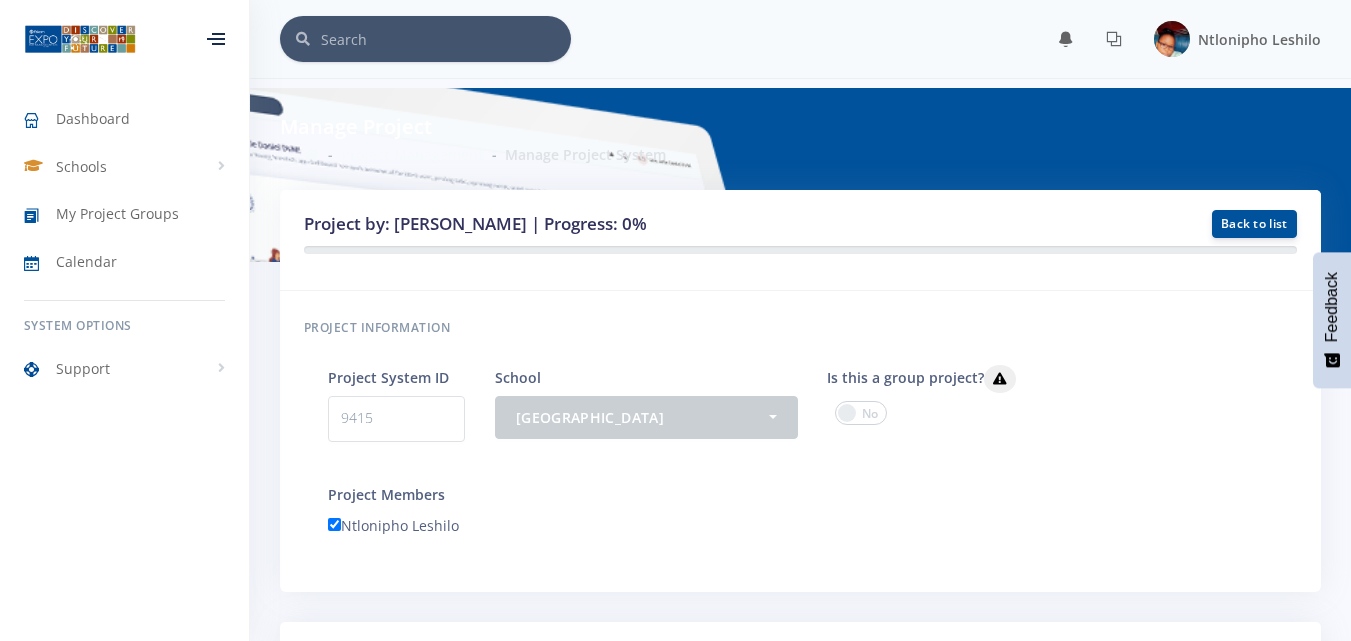 scroll, scrollTop: 1855, scrollLeft: 0, axis: vertical 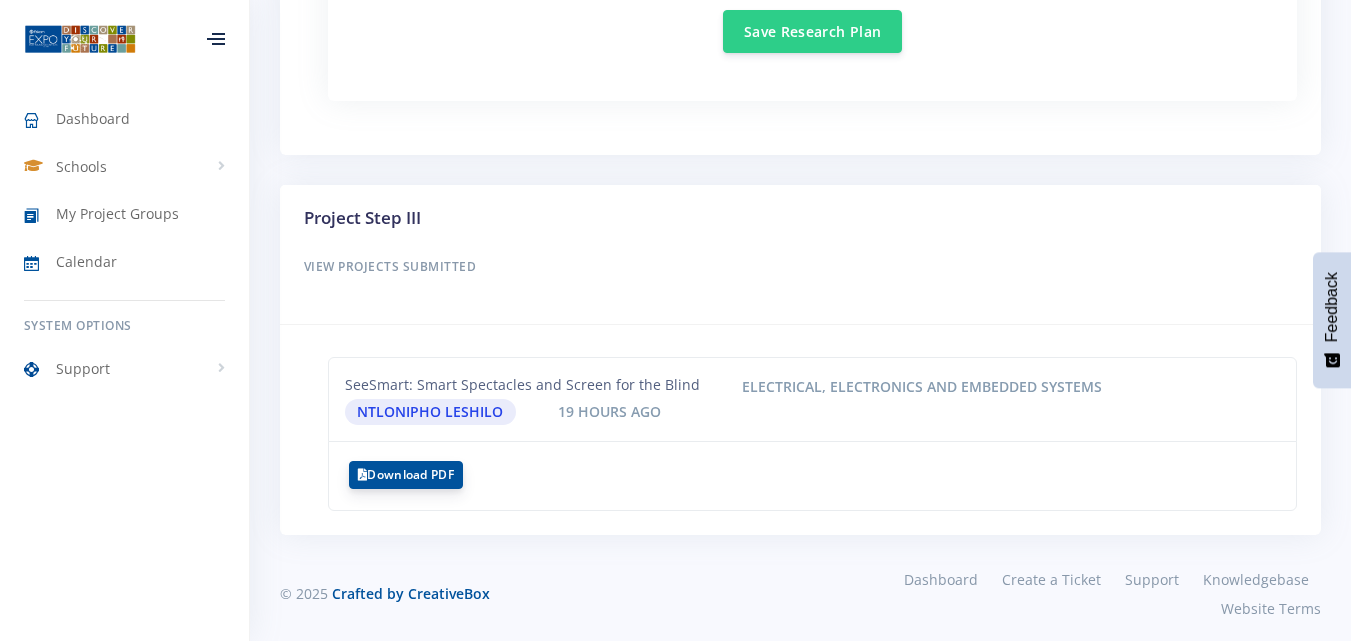 click on "Download PDF" at bounding box center [406, 475] 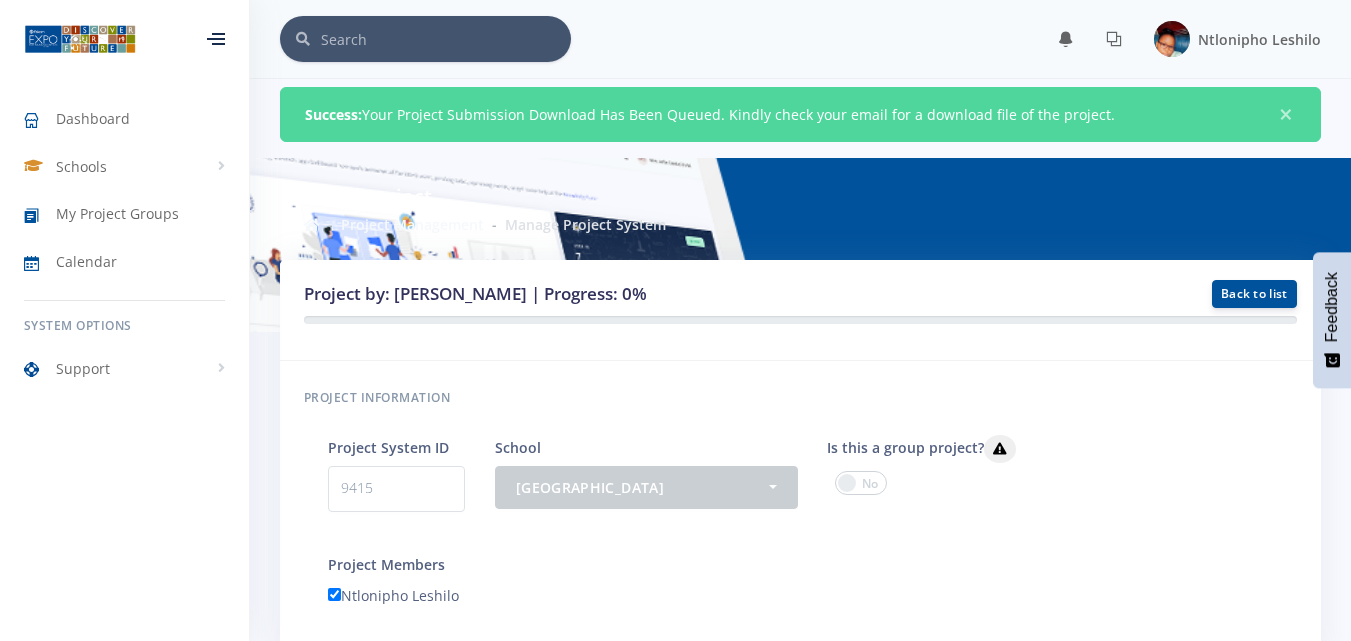scroll, scrollTop: 0, scrollLeft: 0, axis: both 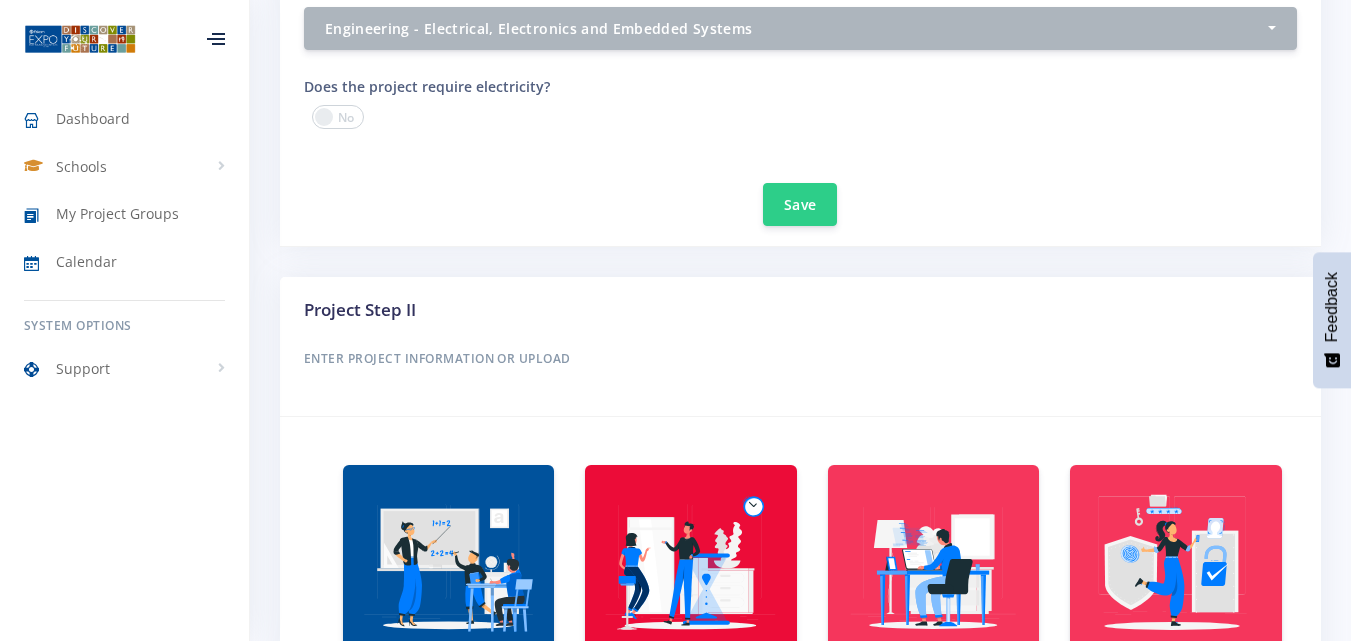 click at bounding box center [690, 566] 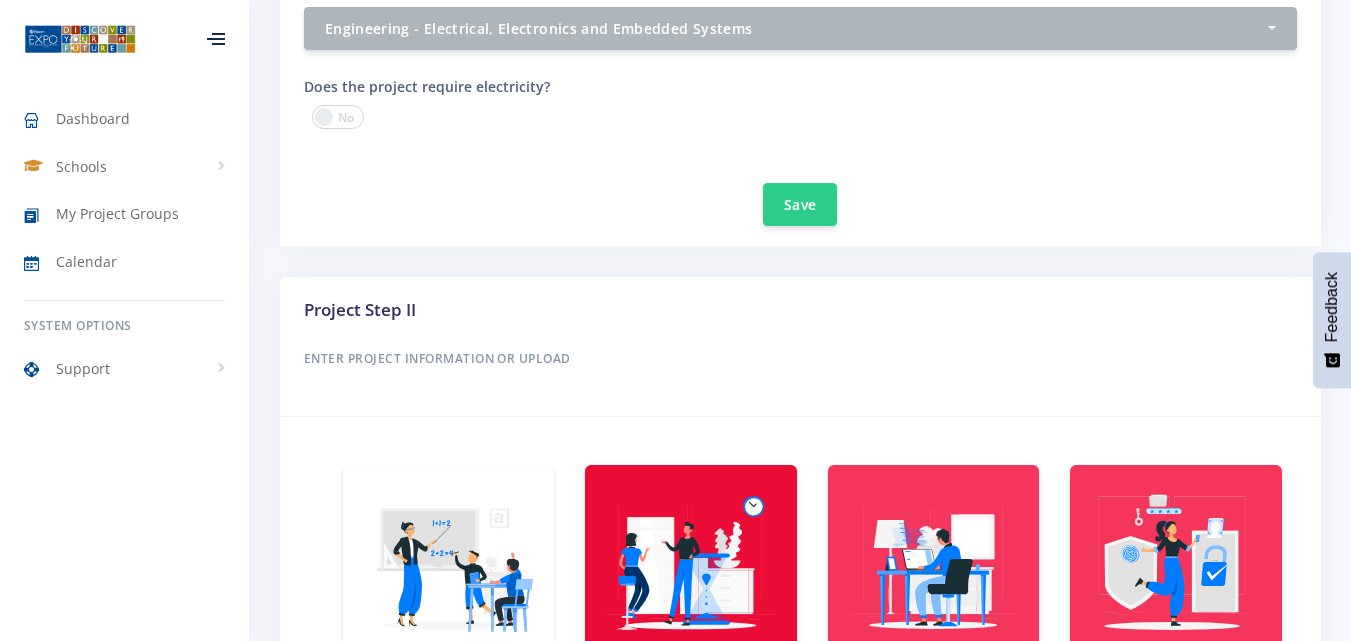 scroll, scrollTop: 1645, scrollLeft: 0, axis: vertical 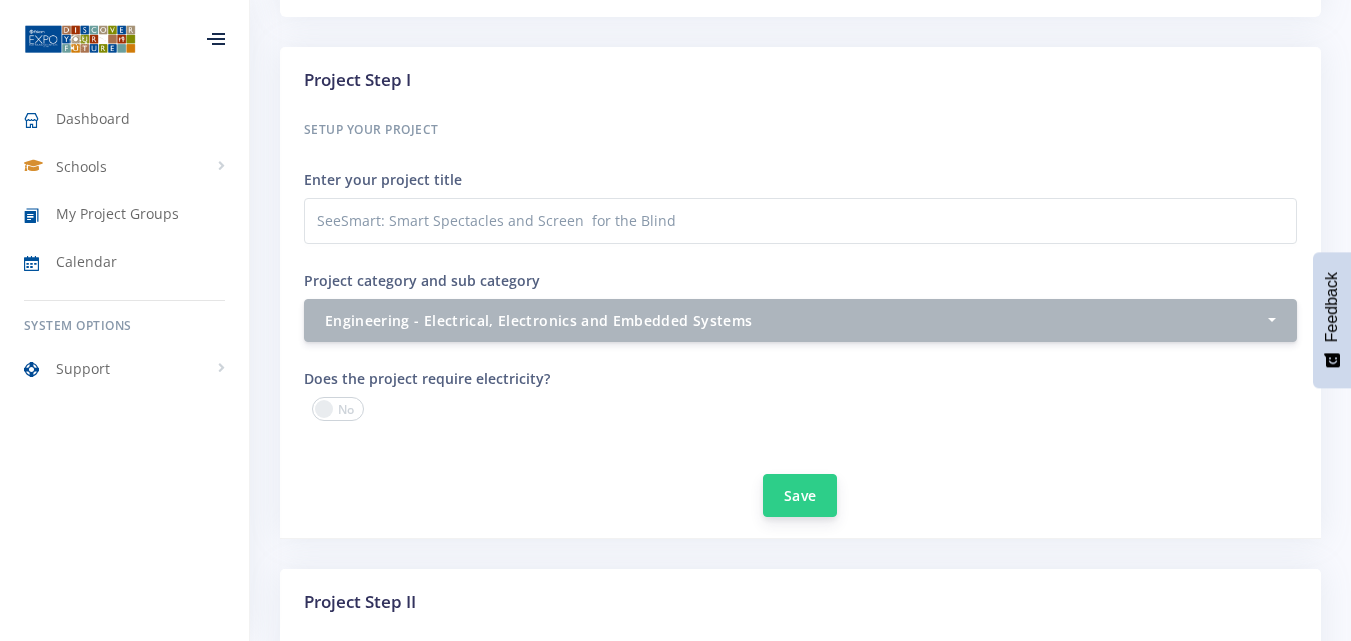 click on "Save" at bounding box center (800, 495) 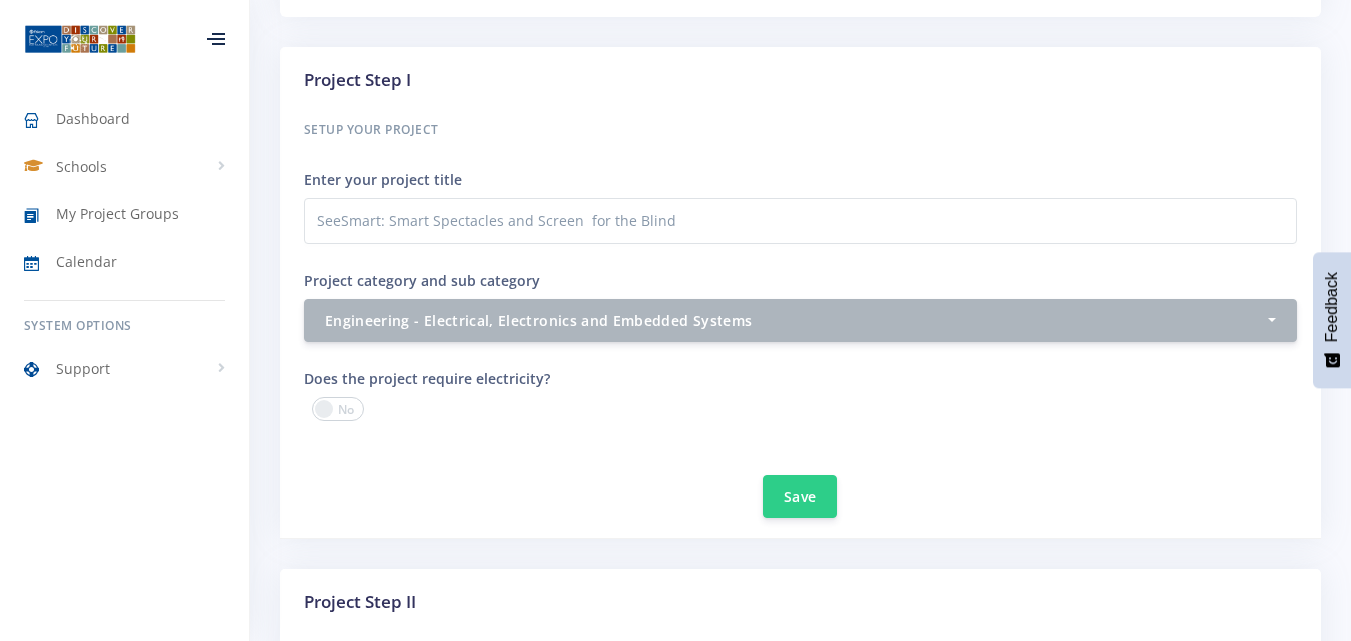 scroll, scrollTop: 1645, scrollLeft: 0, axis: vertical 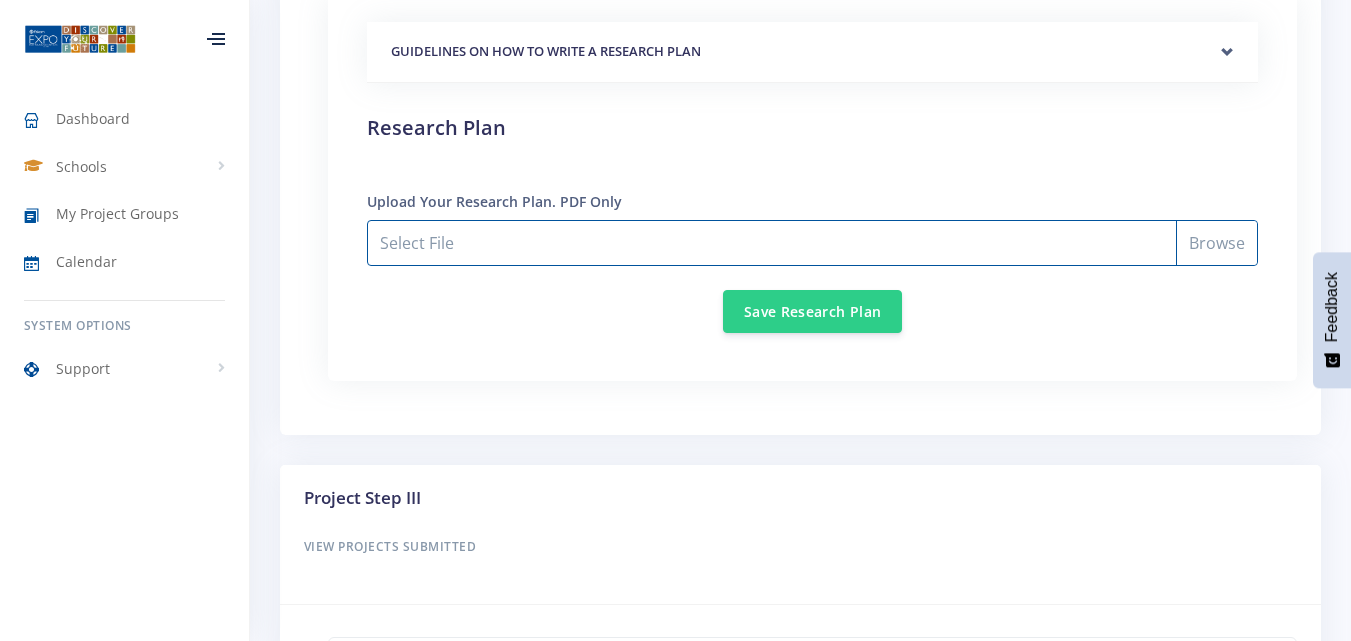 click on "Select File" at bounding box center [812, 243] 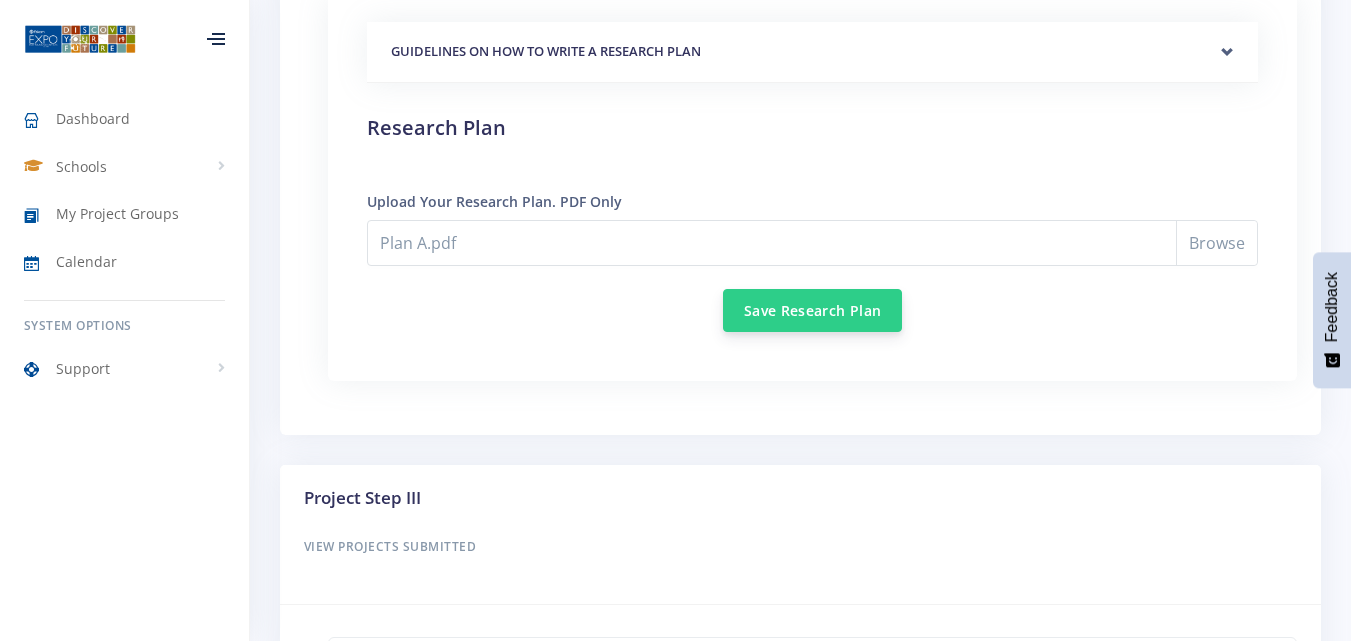 click on "Save Research Plan" at bounding box center (812, 310) 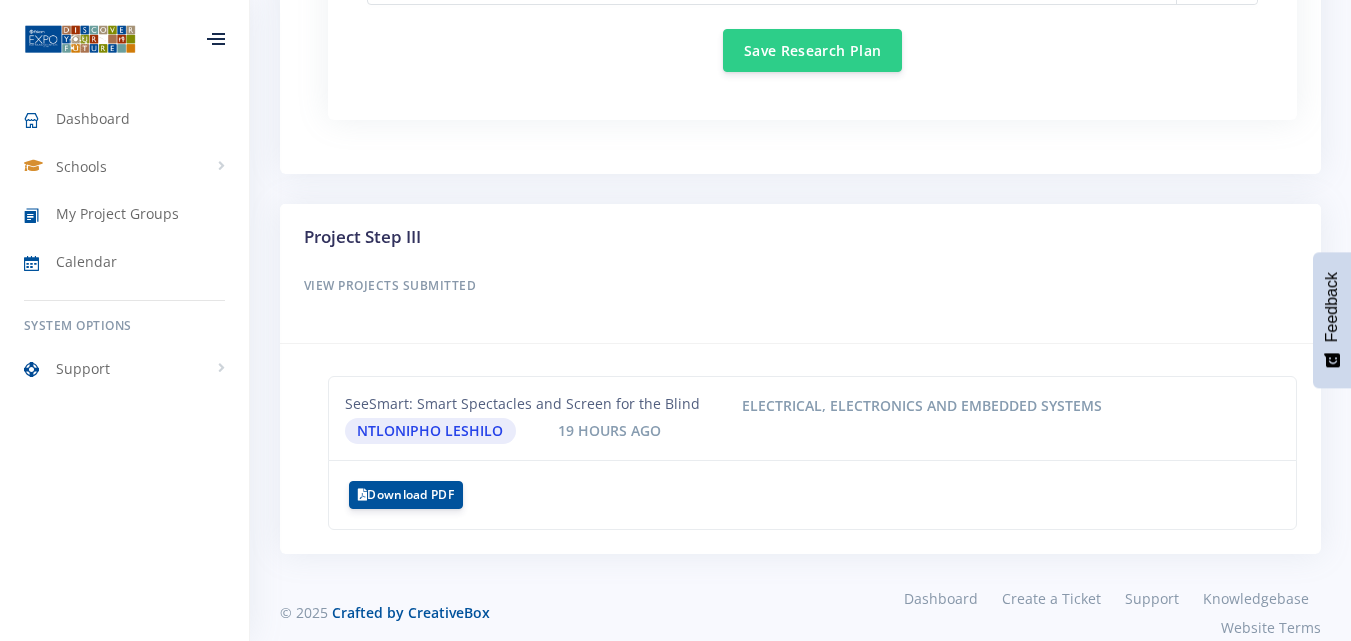 scroll, scrollTop: 1937, scrollLeft: 0, axis: vertical 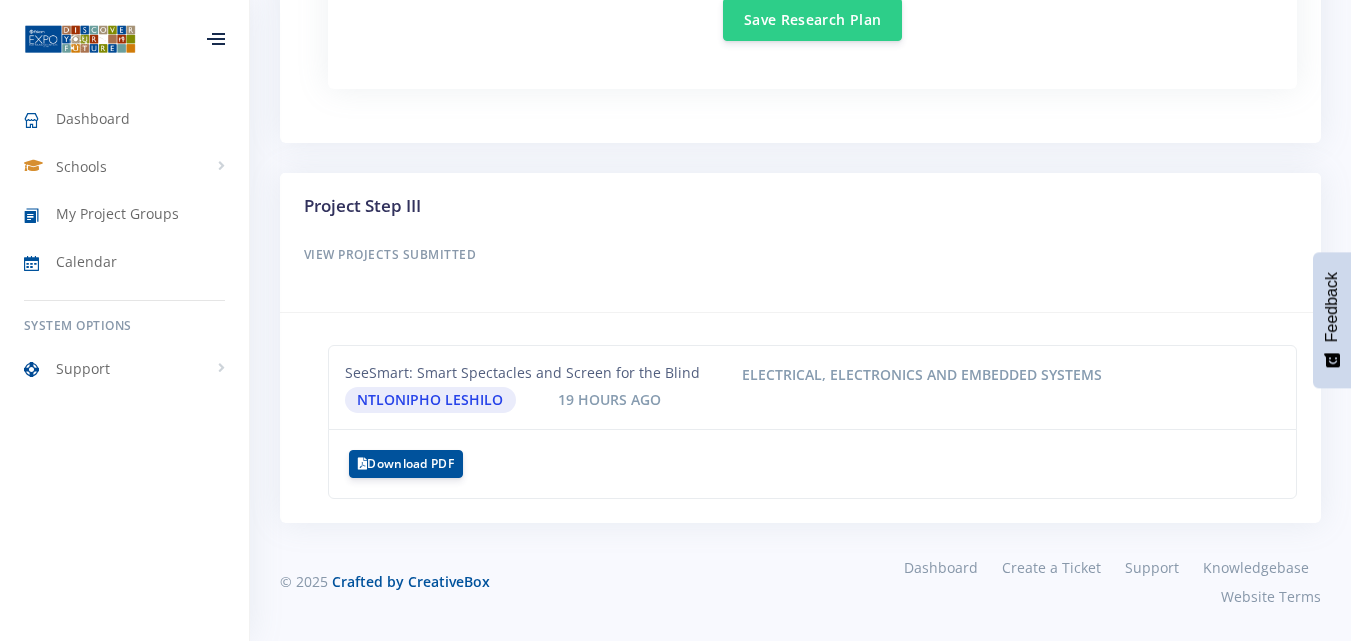 click on "Project Step III
View Projects Submitted" at bounding box center (800, 243) 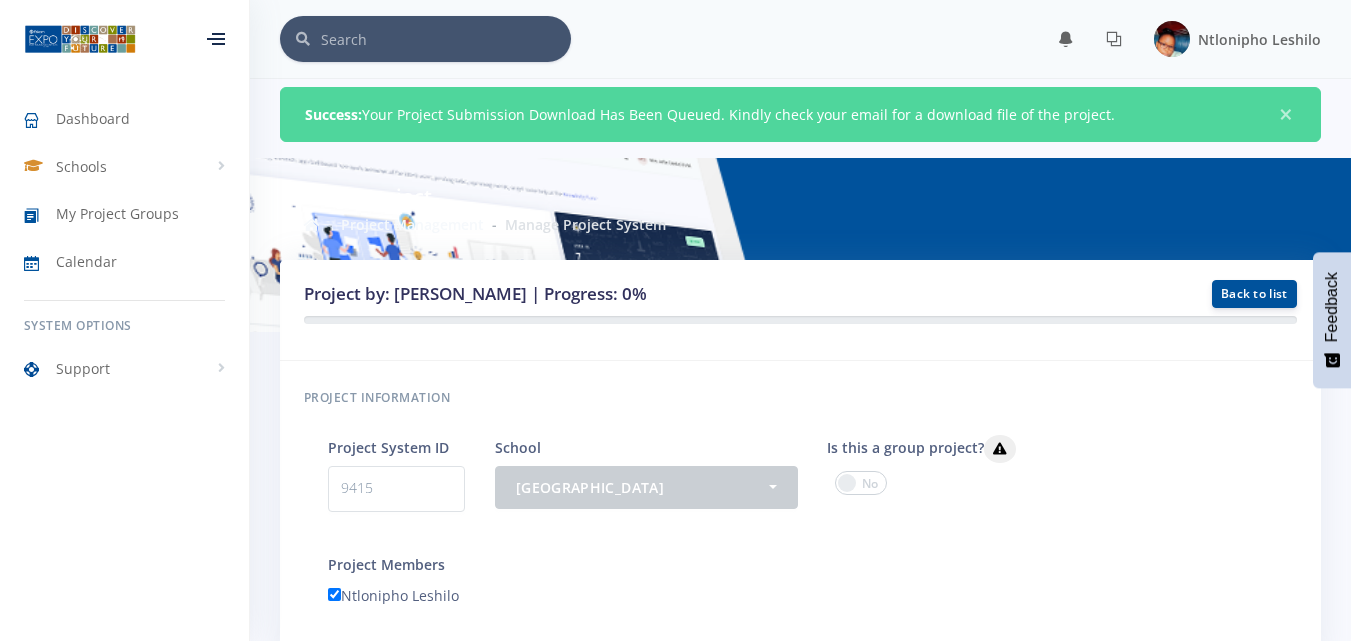 scroll, scrollTop: 1000, scrollLeft: 0, axis: vertical 